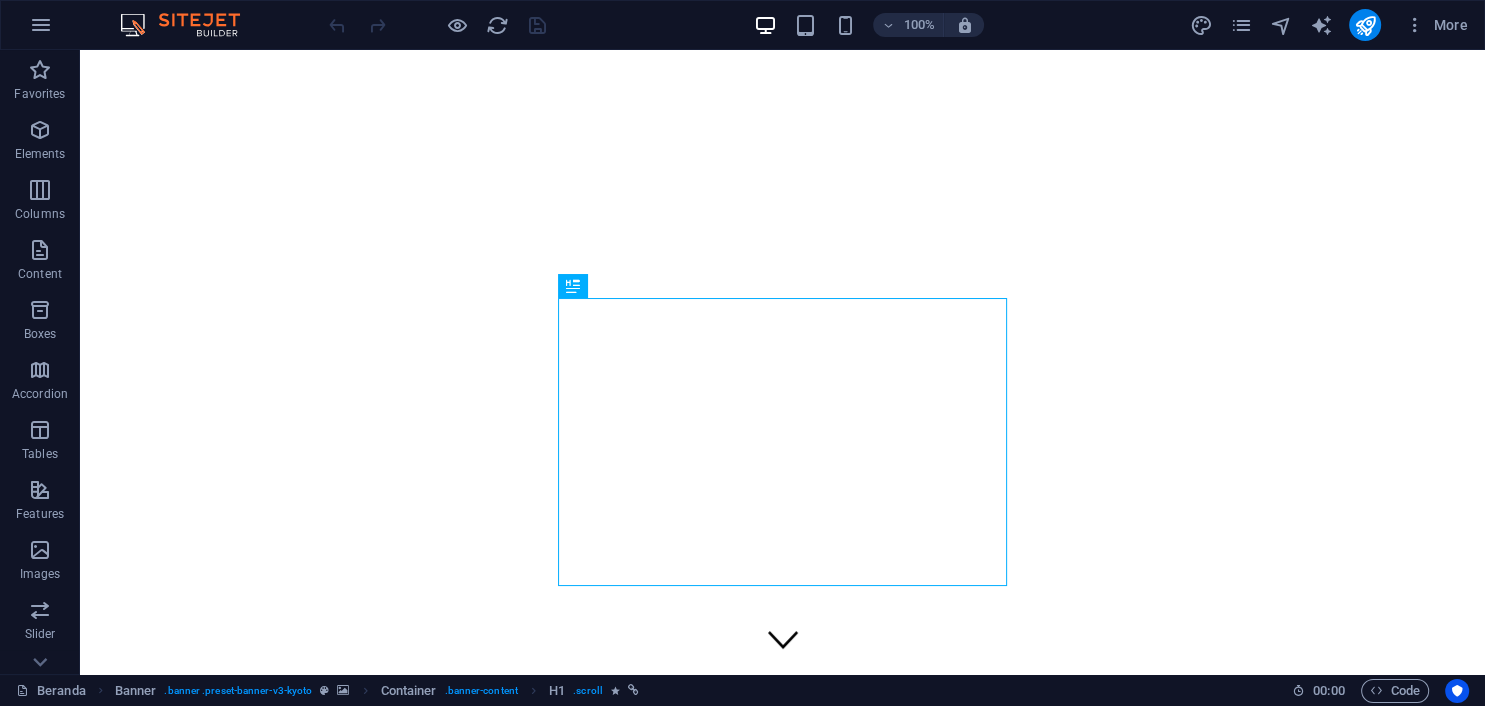 scroll, scrollTop: 0, scrollLeft: 0, axis: both 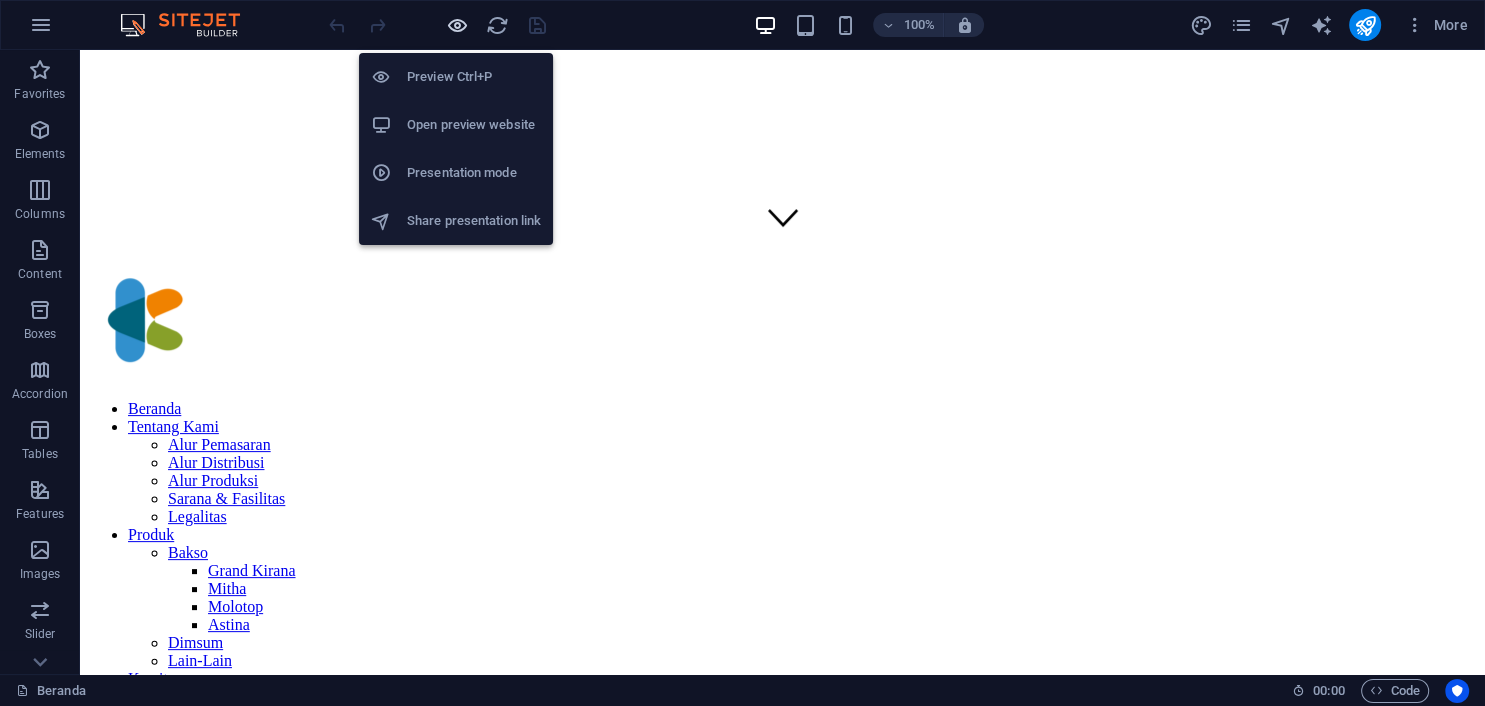 click at bounding box center [457, 25] 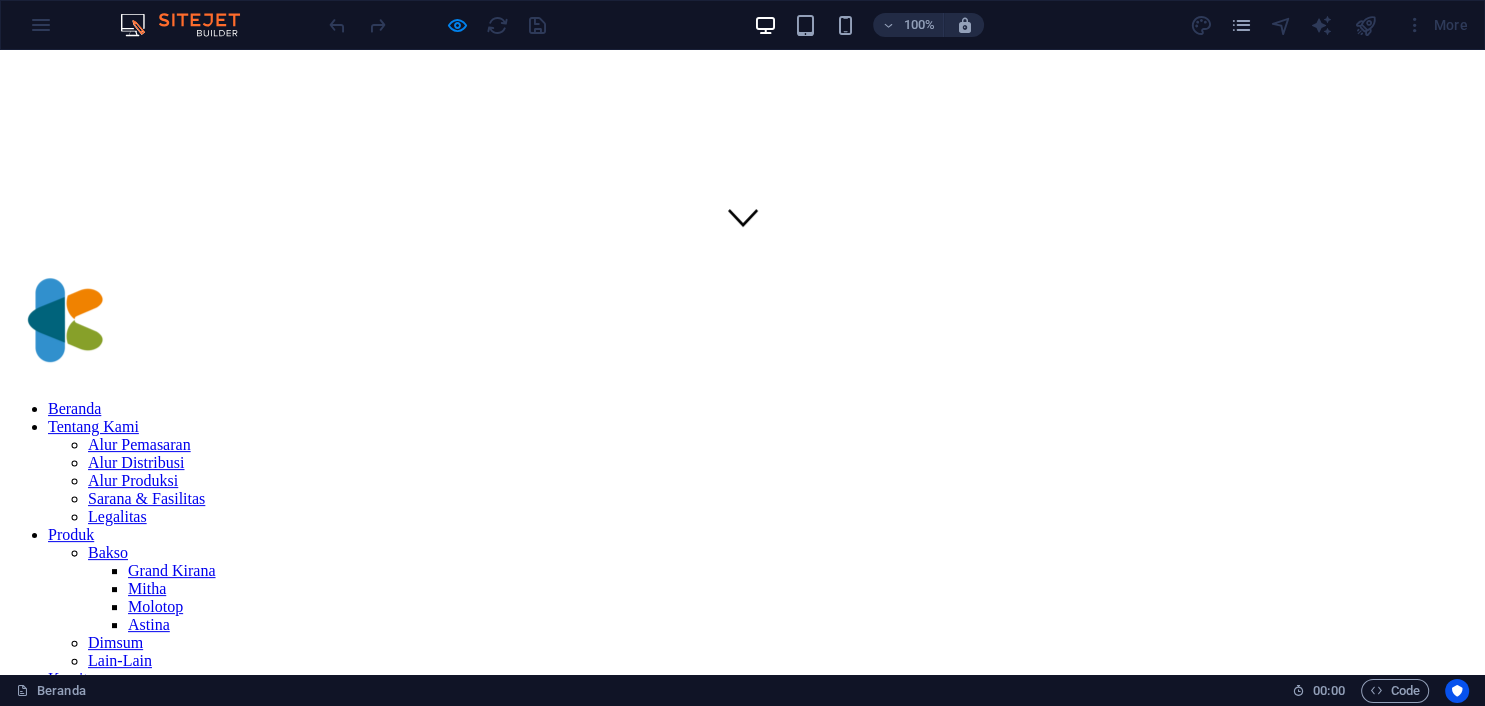 click on "Berita" at bounding box center (67, 714) 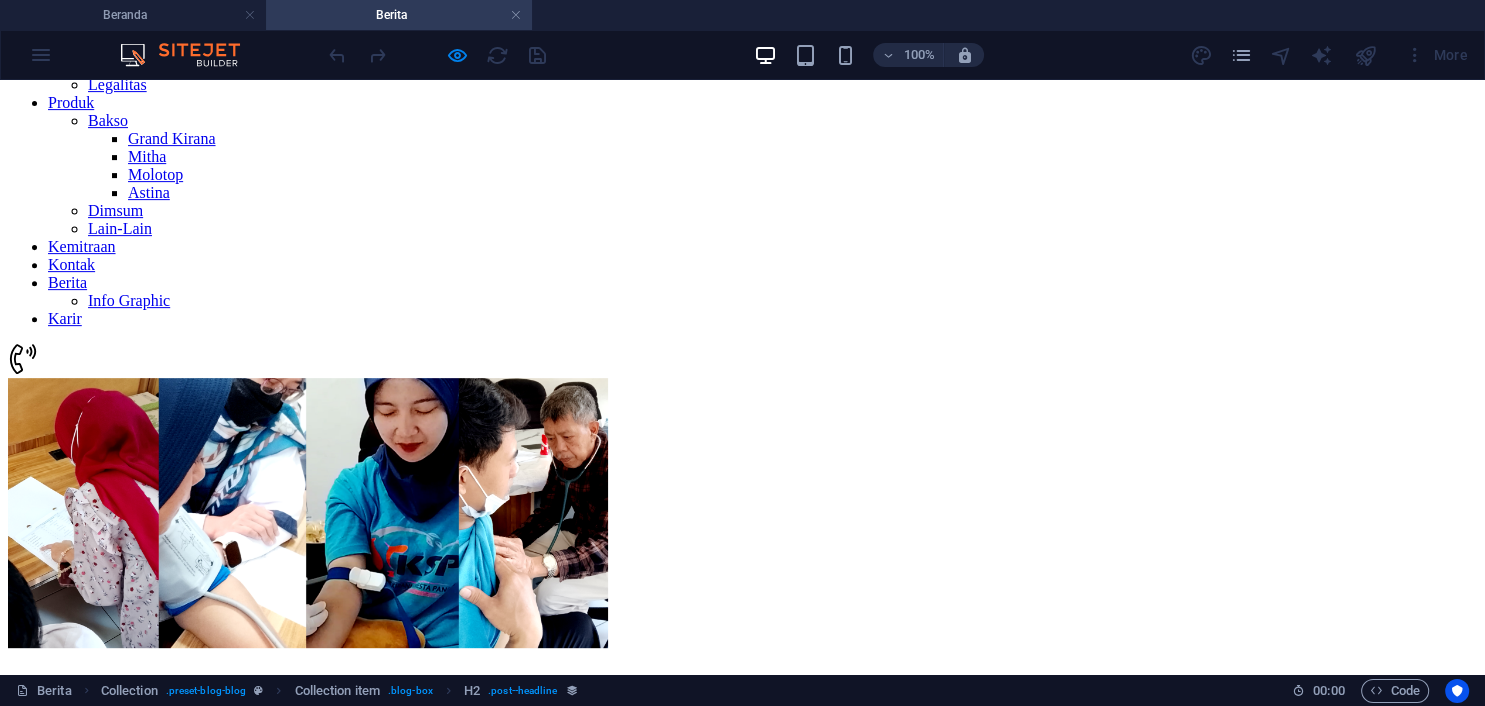 scroll, scrollTop: 804, scrollLeft: 0, axis: vertical 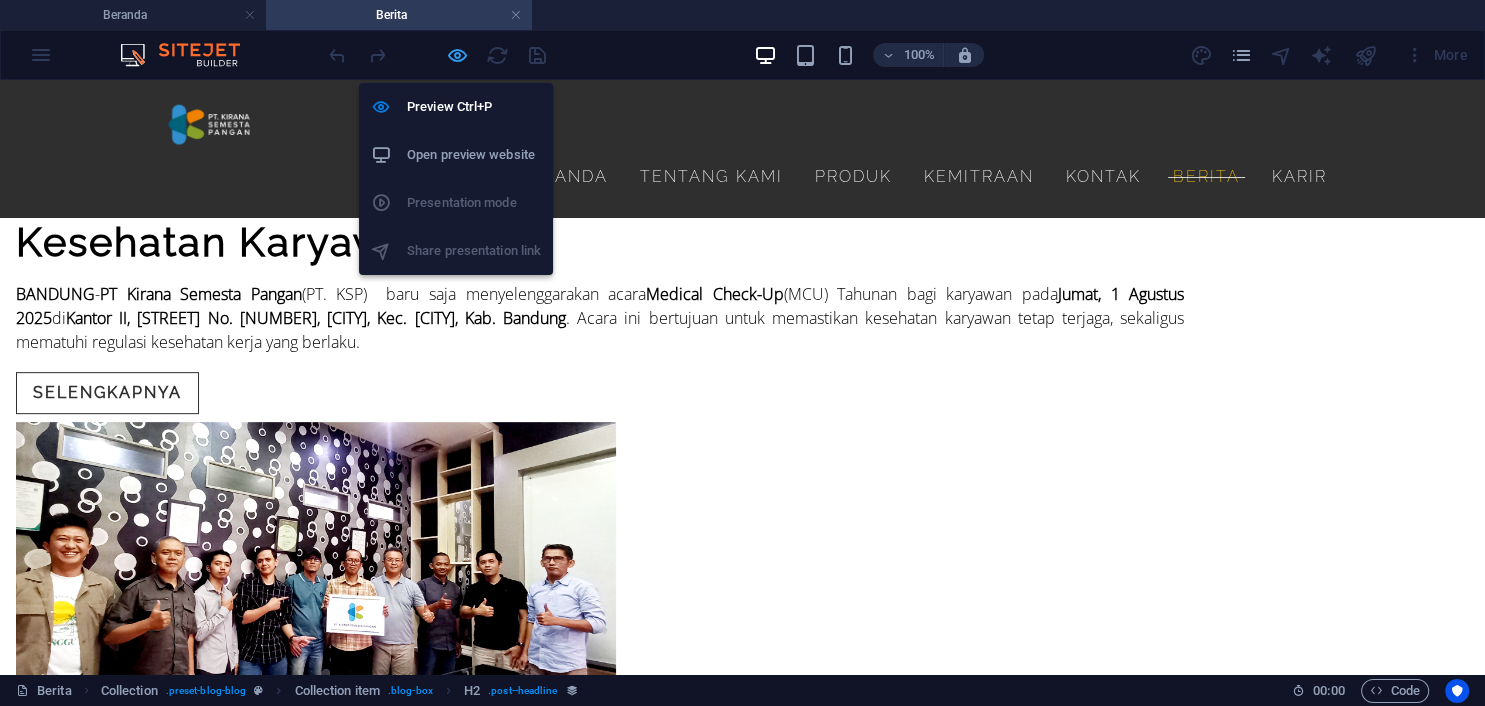 click at bounding box center [457, 55] 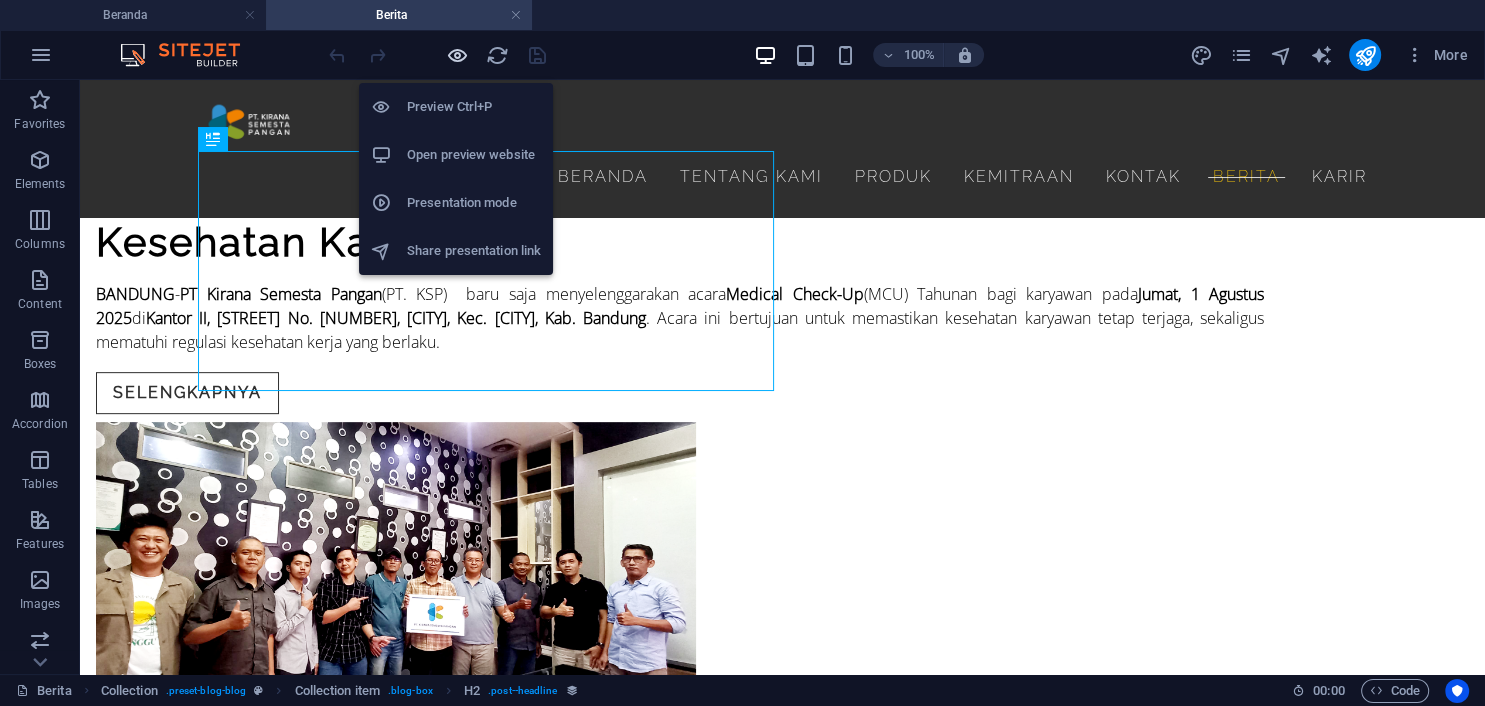 click at bounding box center (457, 55) 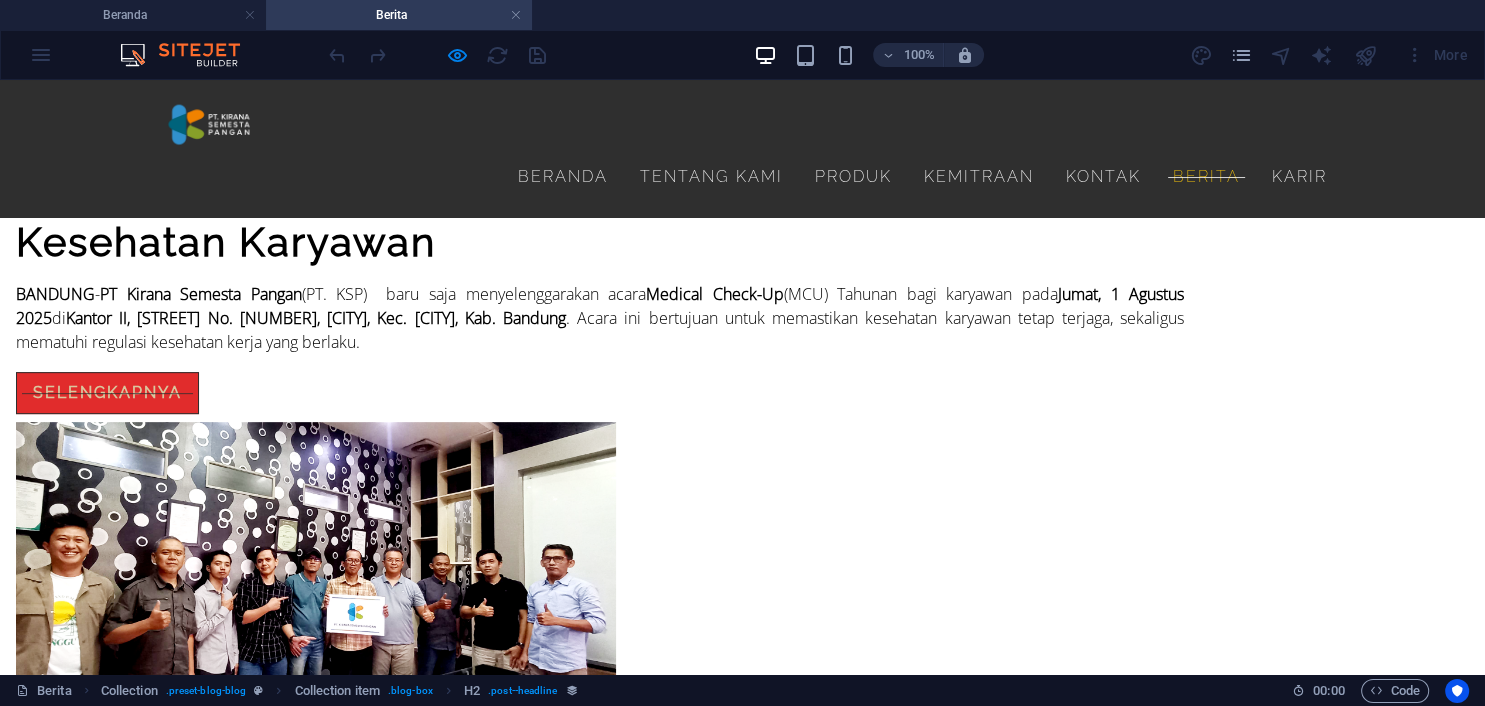 click on "Selengkapnya" at bounding box center (107, 393) 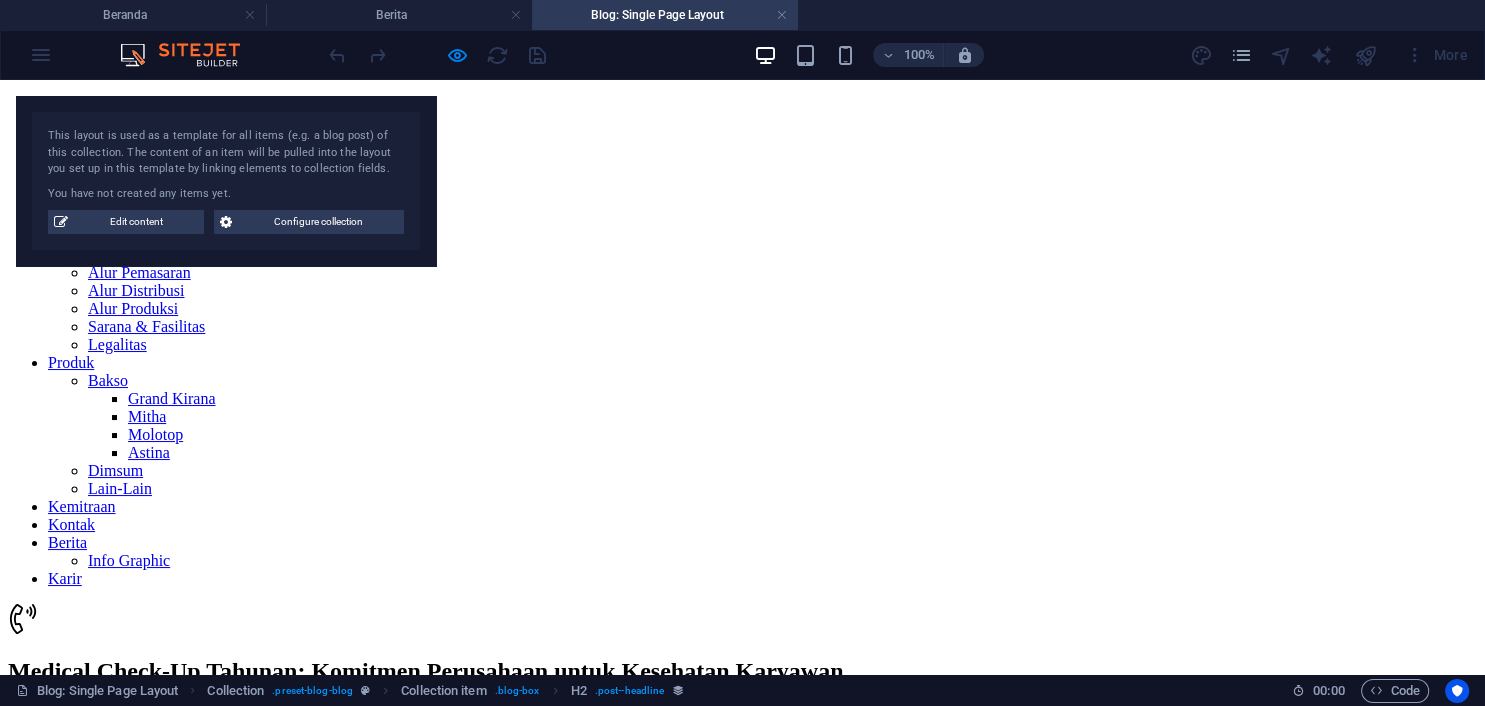 scroll, scrollTop: 0, scrollLeft: 0, axis: both 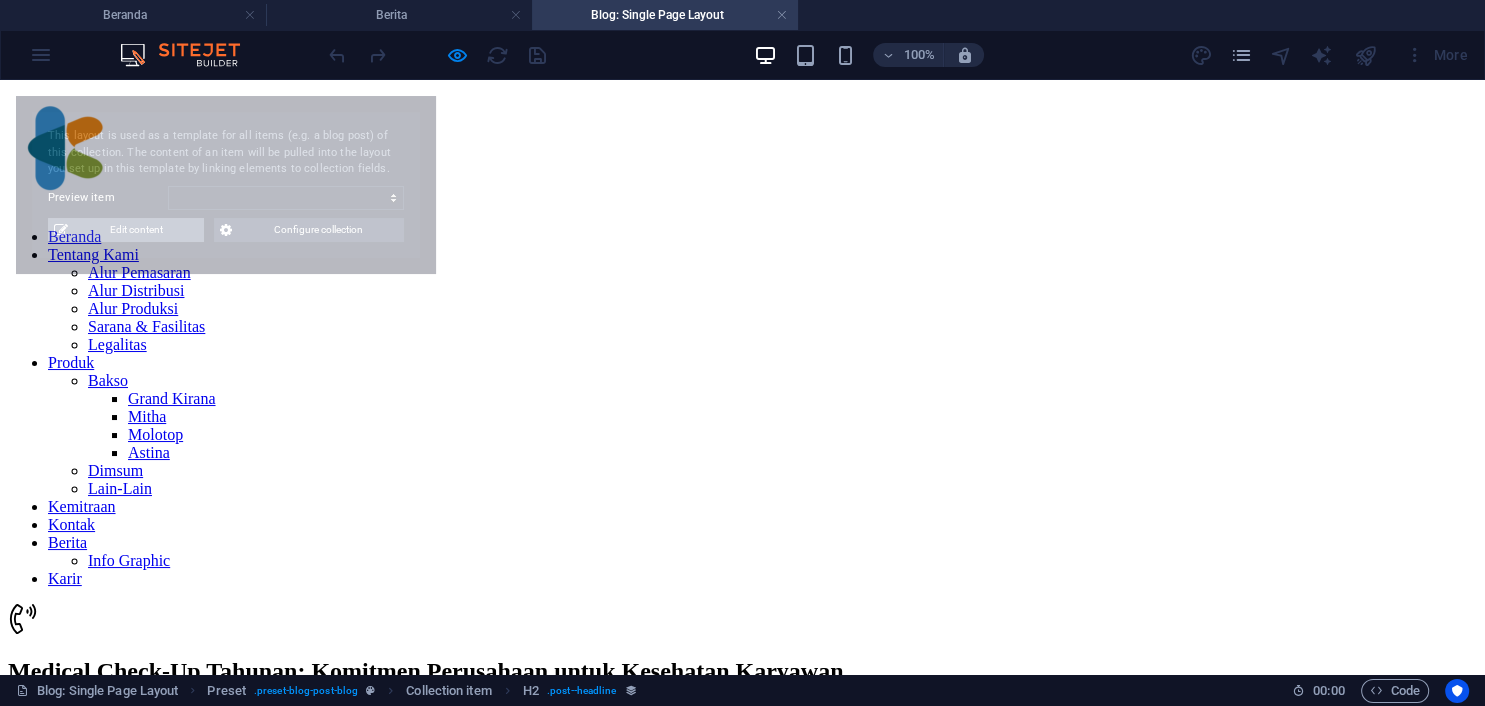 select on "688d8e9c25c0be838c0fab1d" 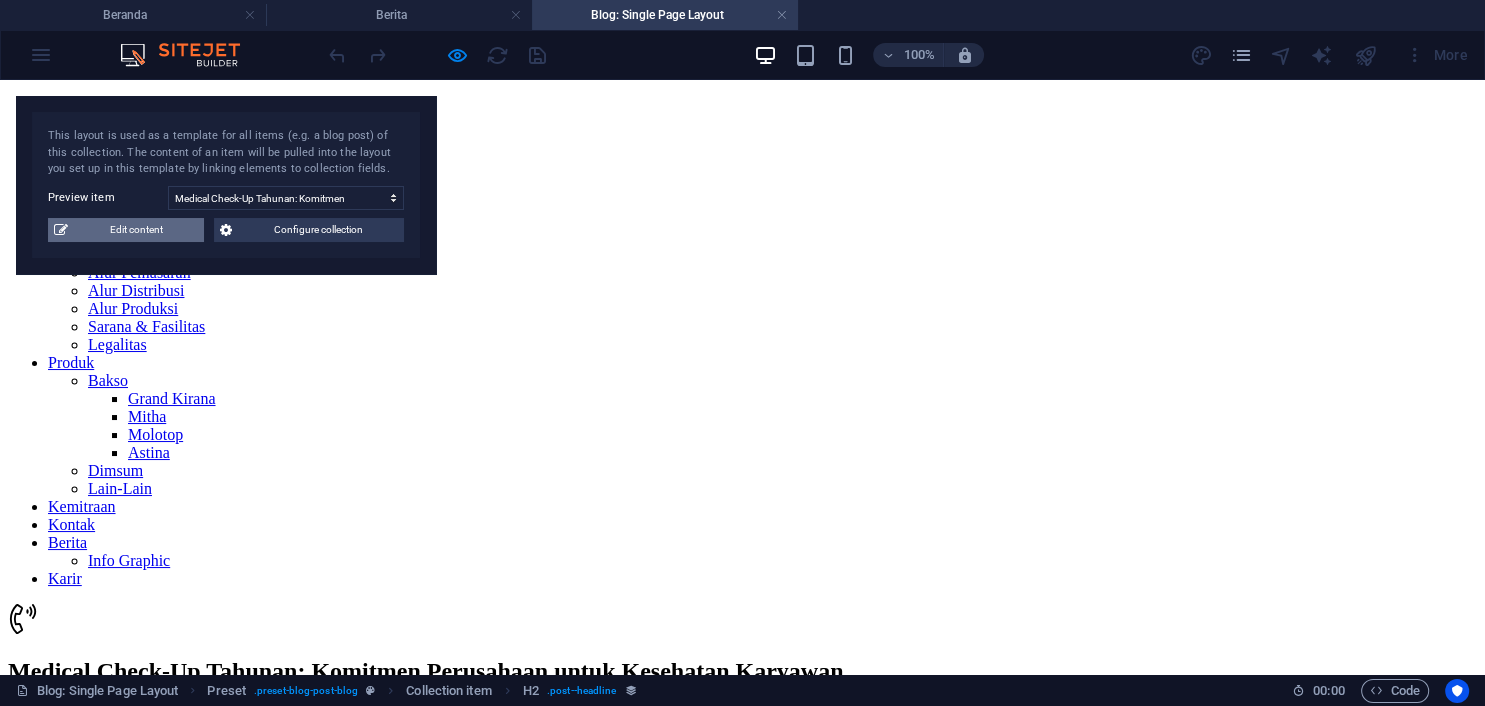 click on "Edit content" at bounding box center [136, 230] 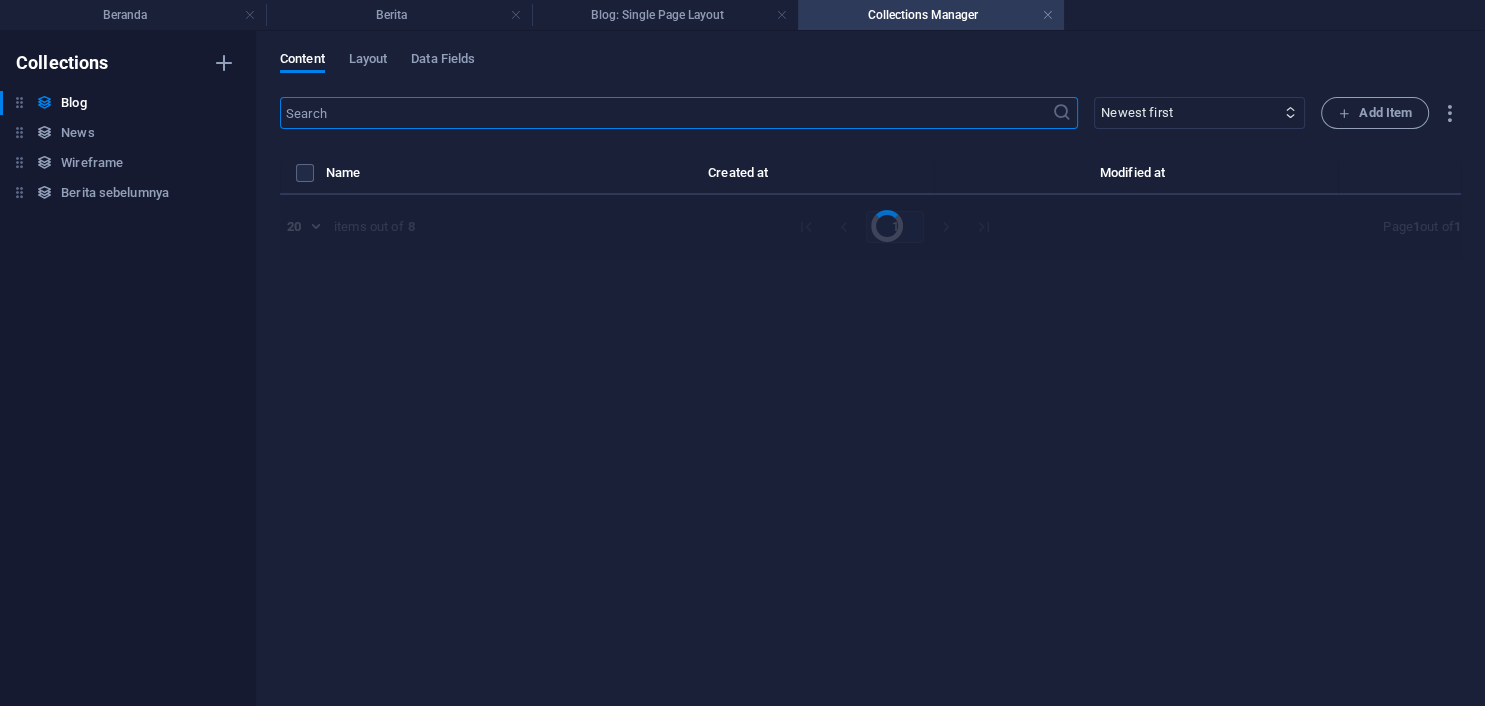 select on "Berita" 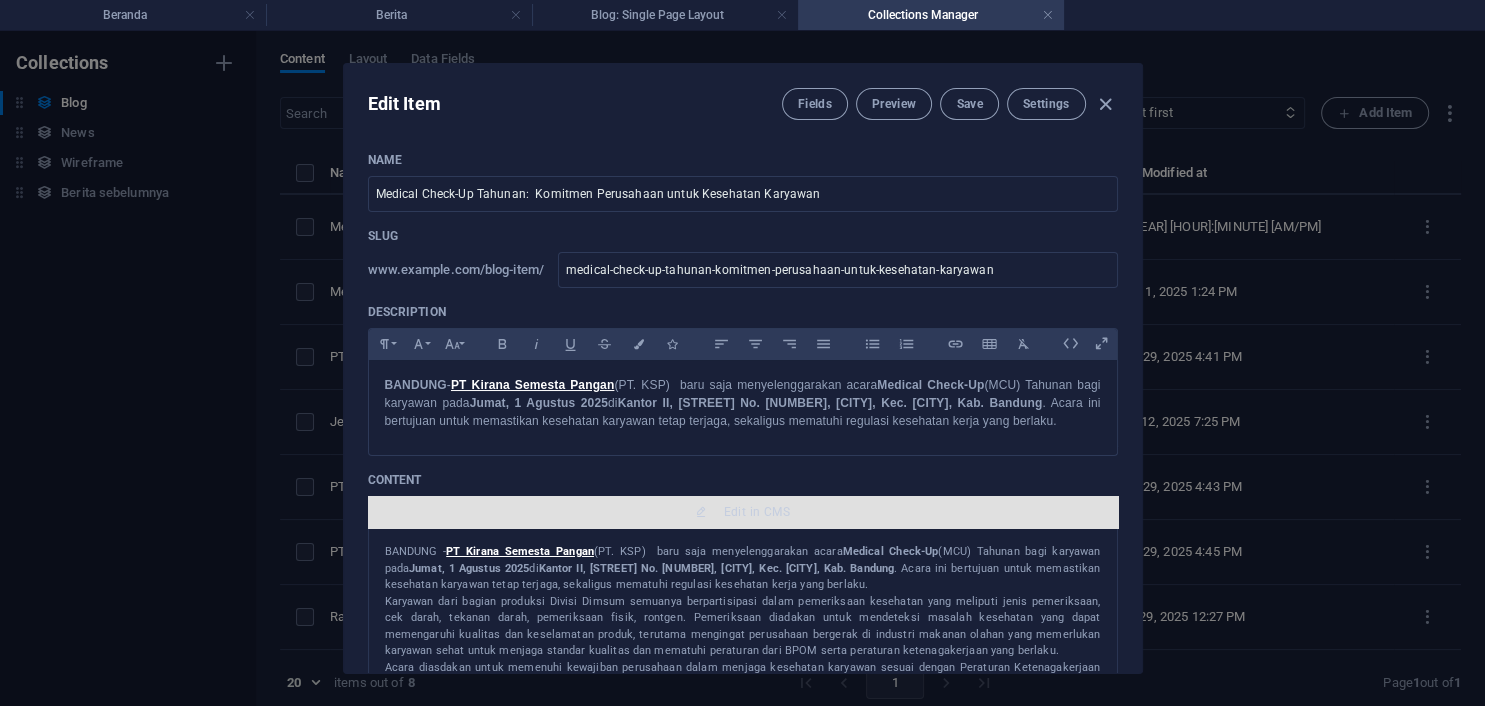click on "Edit in CMS" at bounding box center (757, 512) 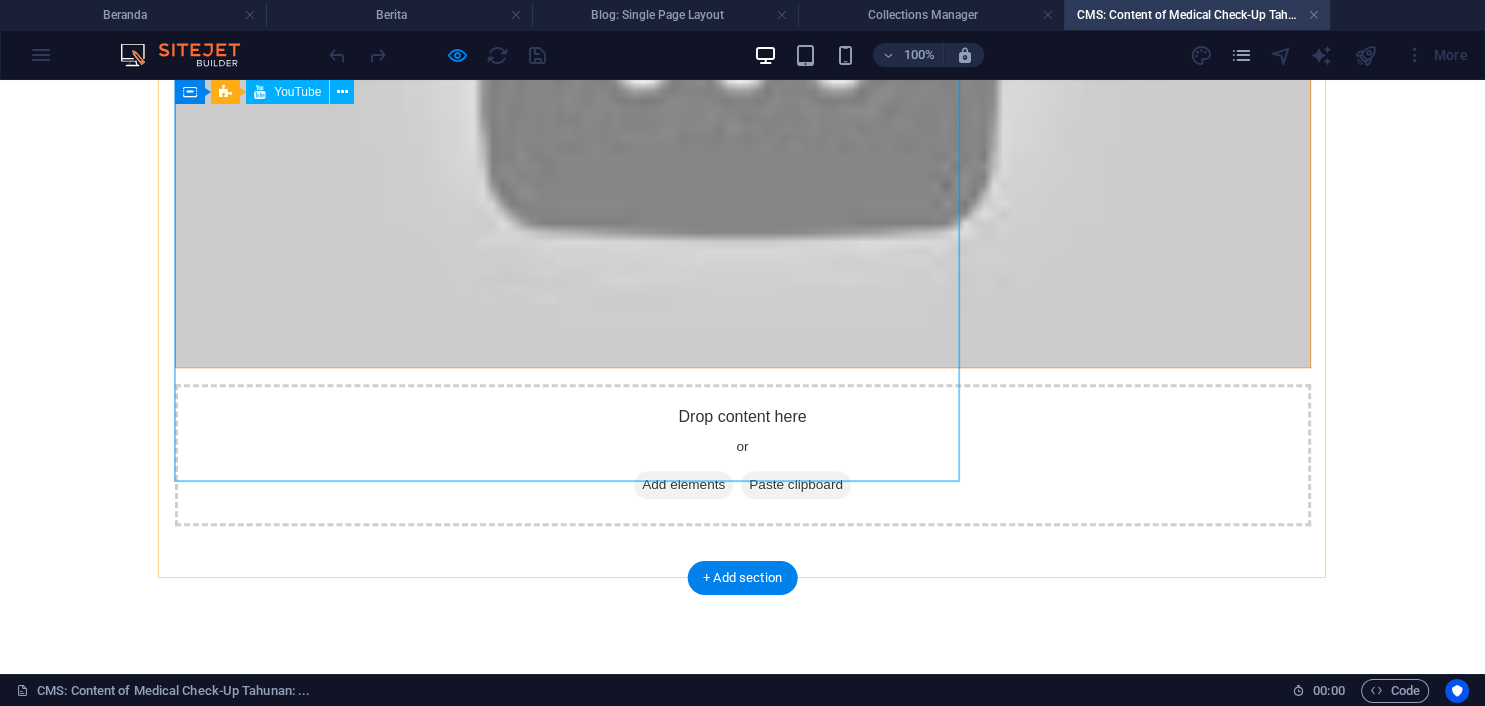 scroll, scrollTop: 1058, scrollLeft: 0, axis: vertical 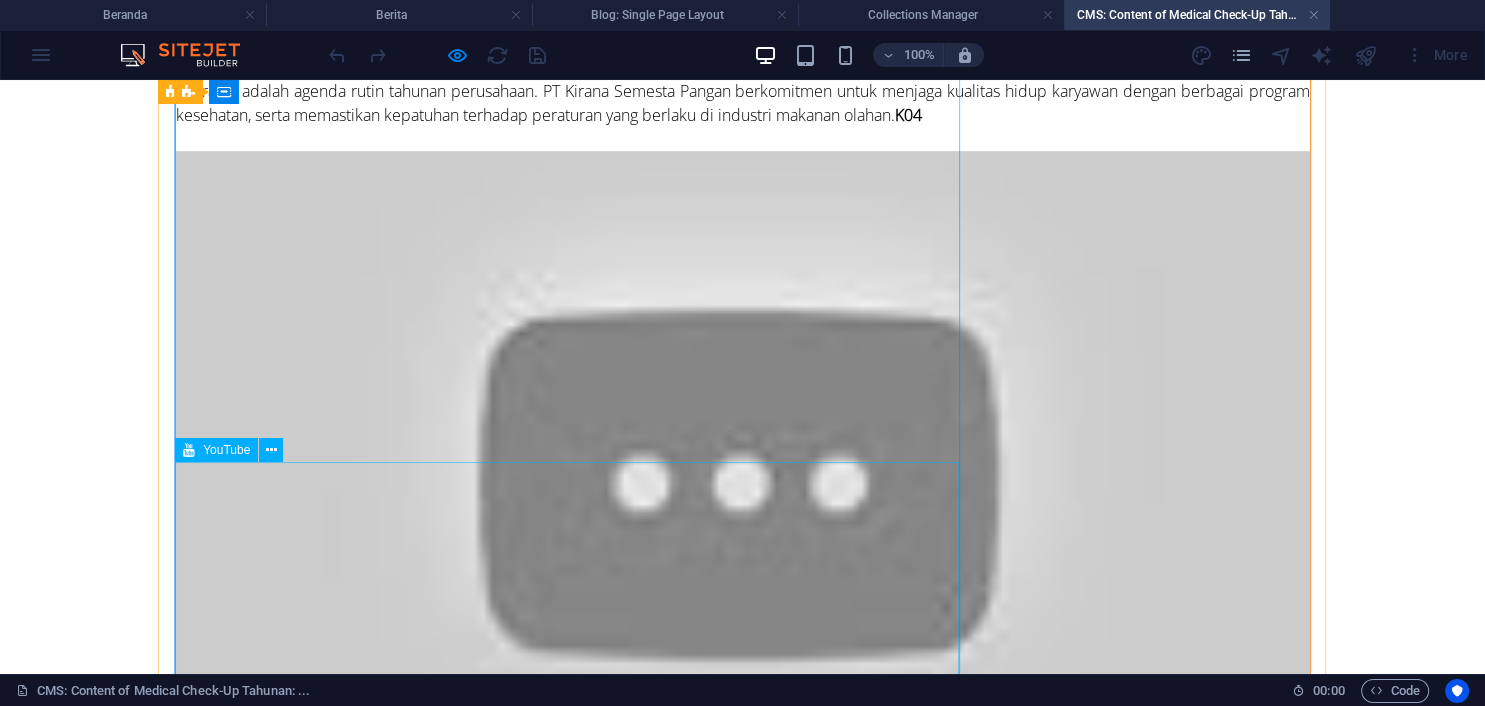 click at bounding box center [743, 470] 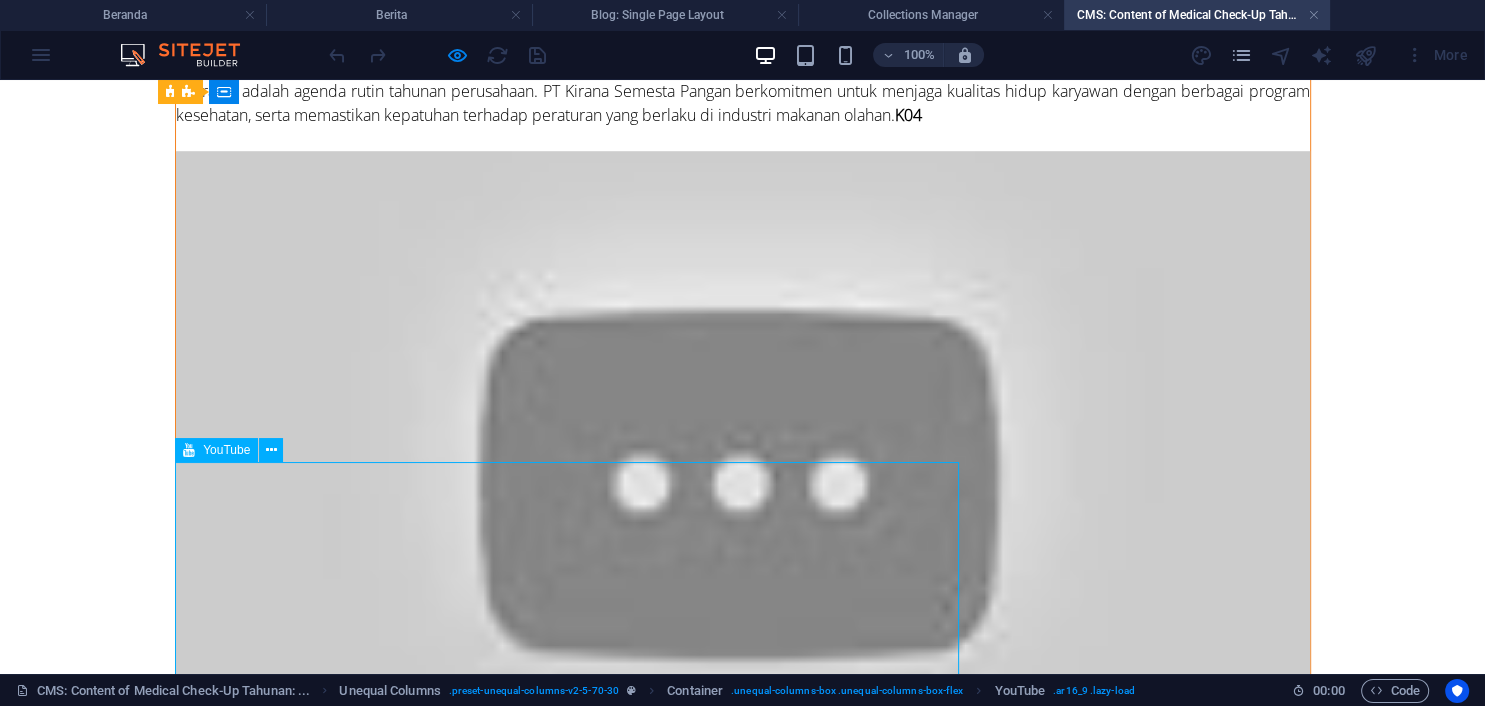 click at bounding box center (743, 470) 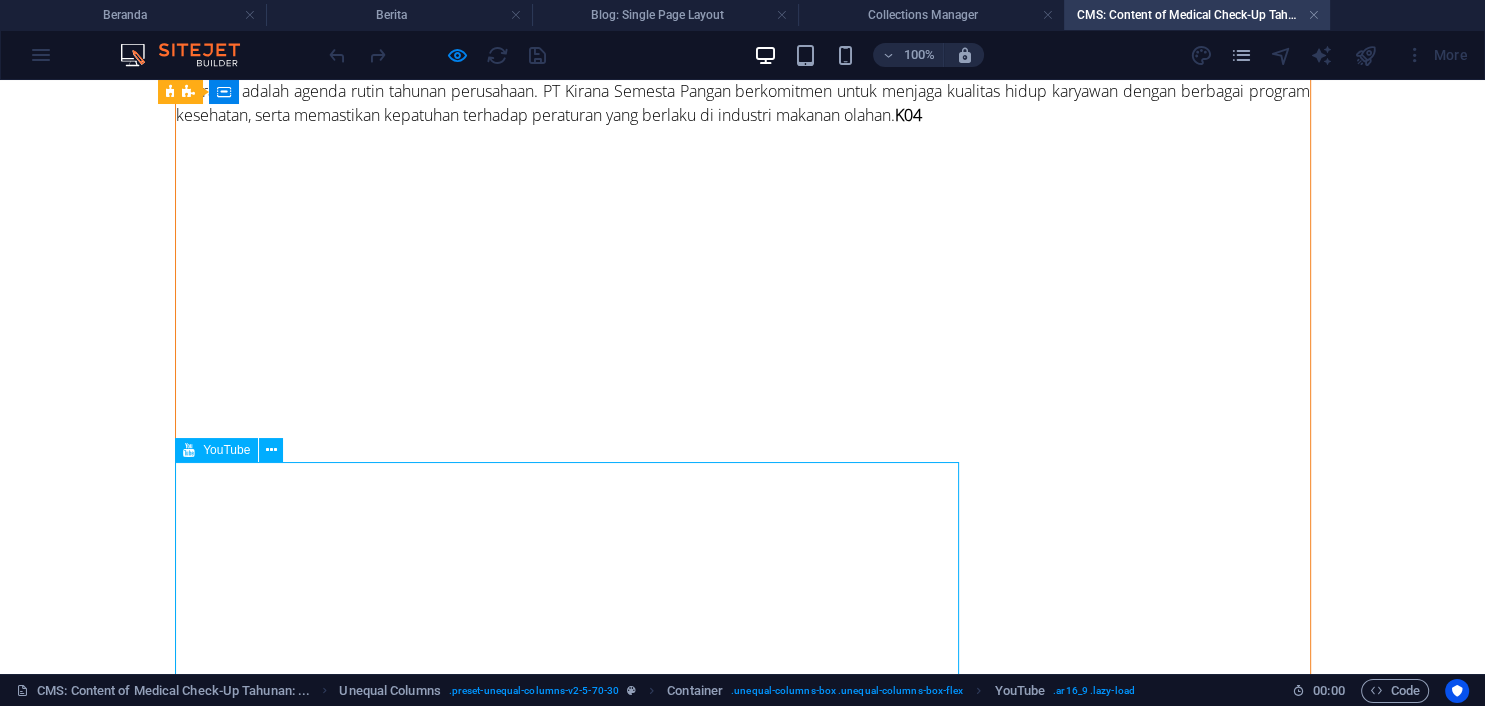 scroll, scrollTop: 1082, scrollLeft: 0, axis: vertical 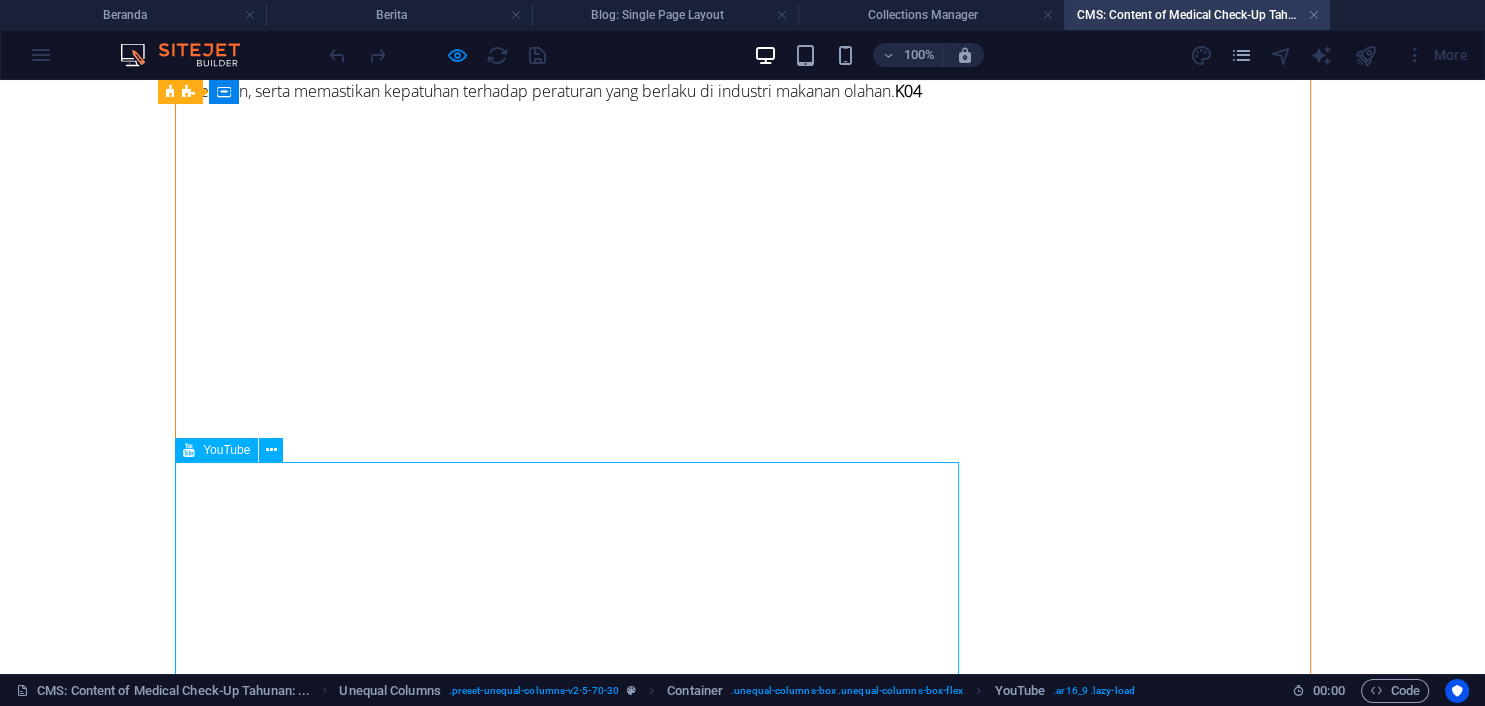 select on "ar16_9" 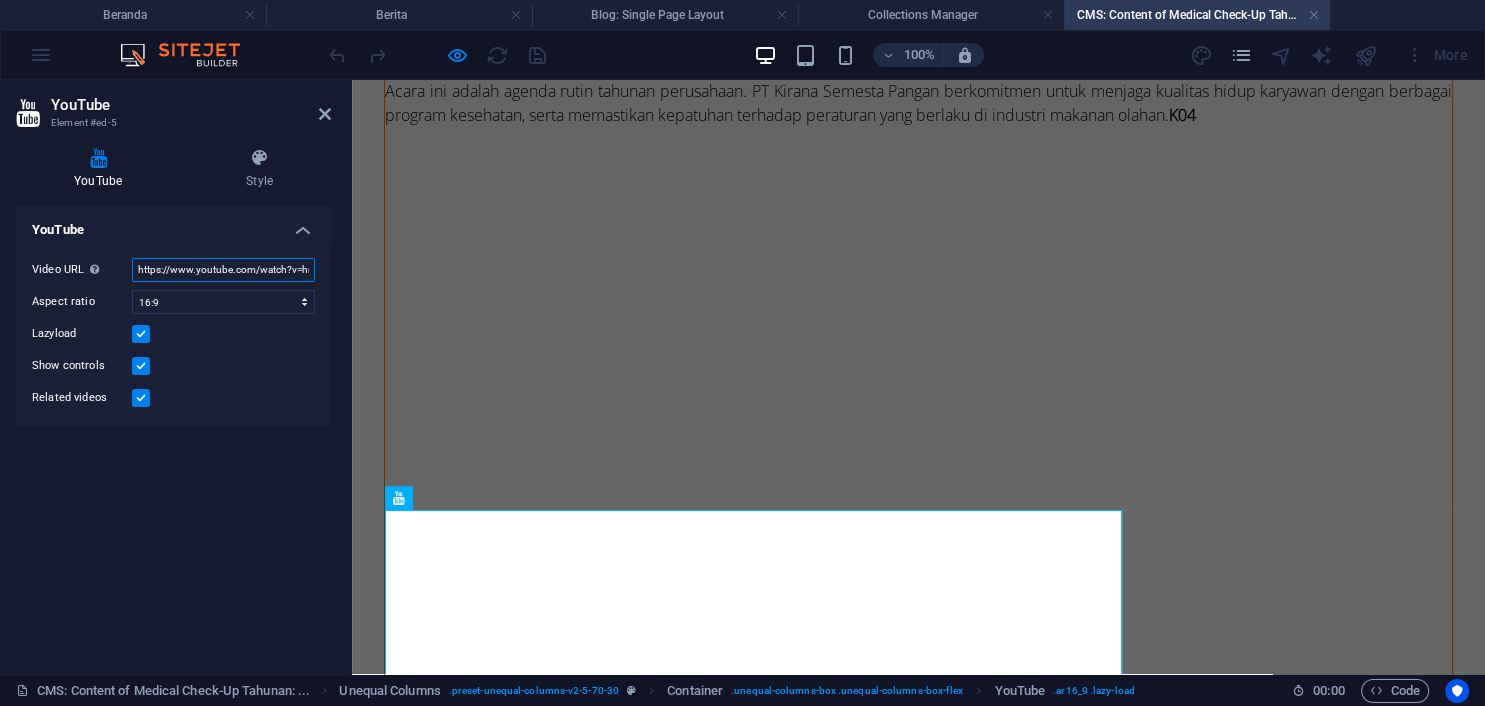 click on "https://www.youtube.com/watch?v=hnoviHgPHkY" at bounding box center (223, 270) 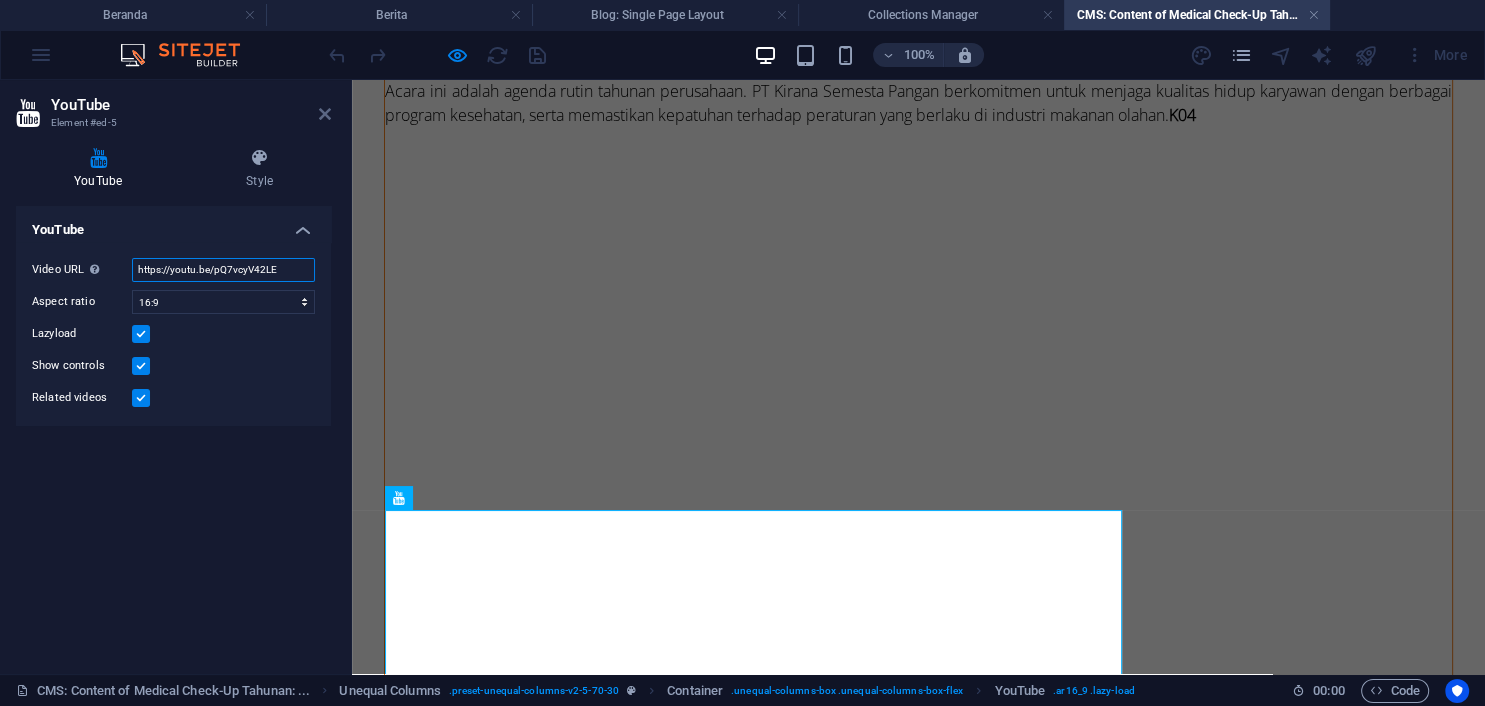 type on "https://youtu.be/pQ7vcyV42LE" 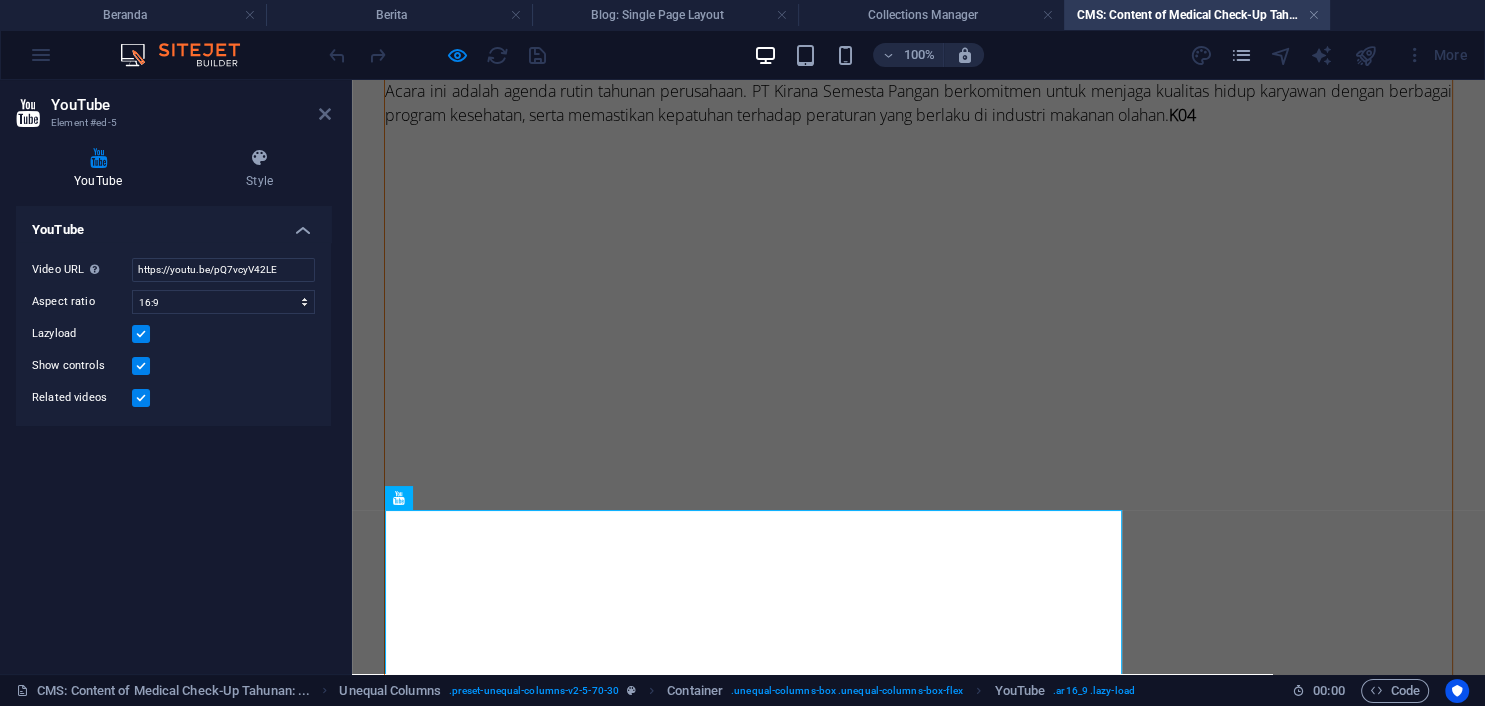 click at bounding box center [325, 114] 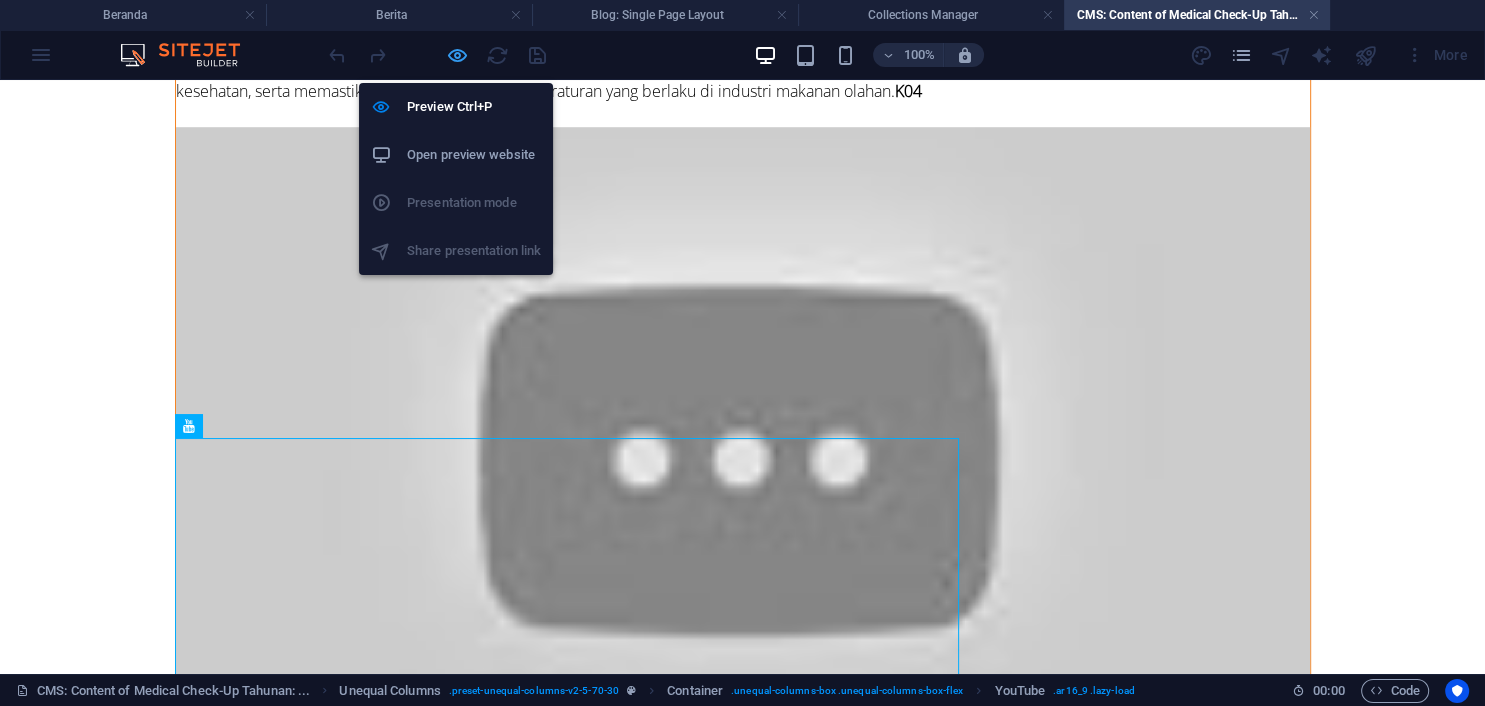 click at bounding box center (457, 55) 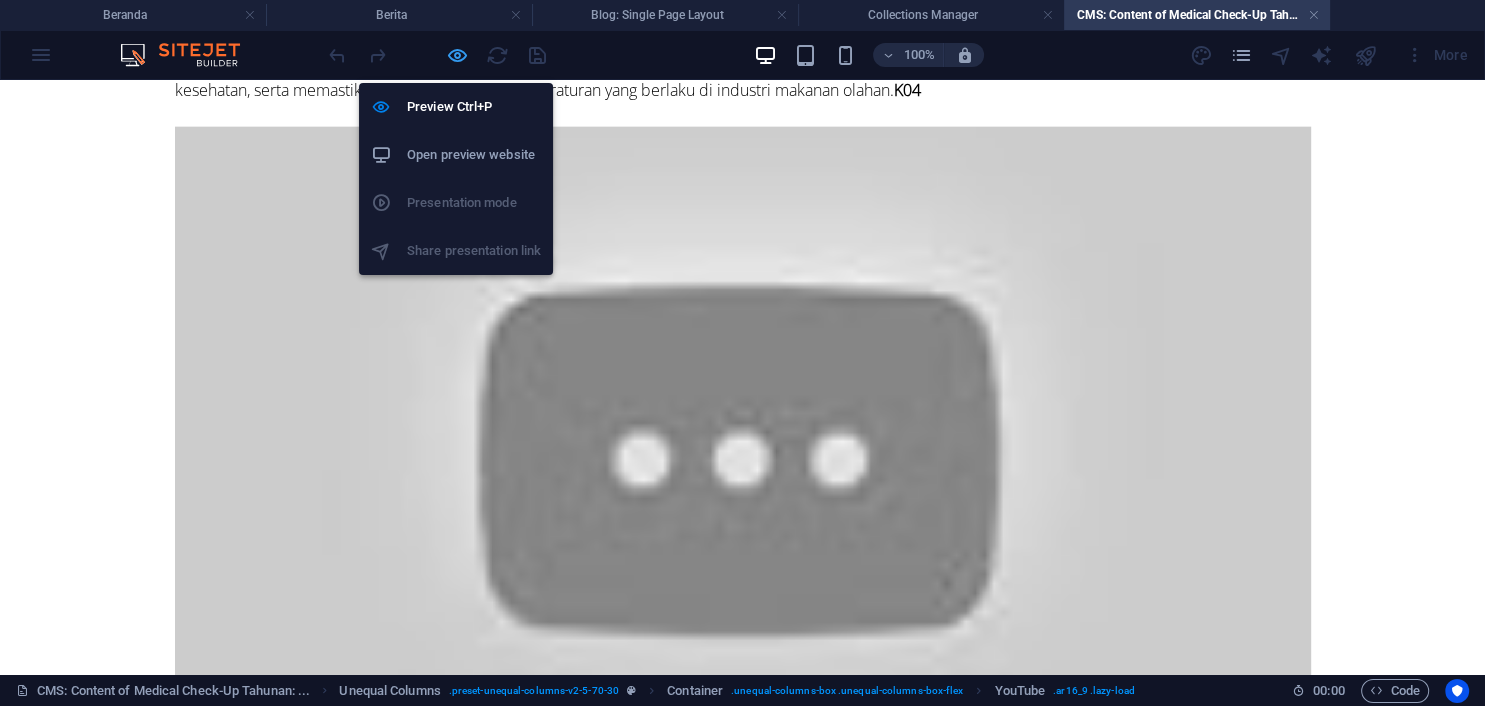 click at bounding box center [457, 55] 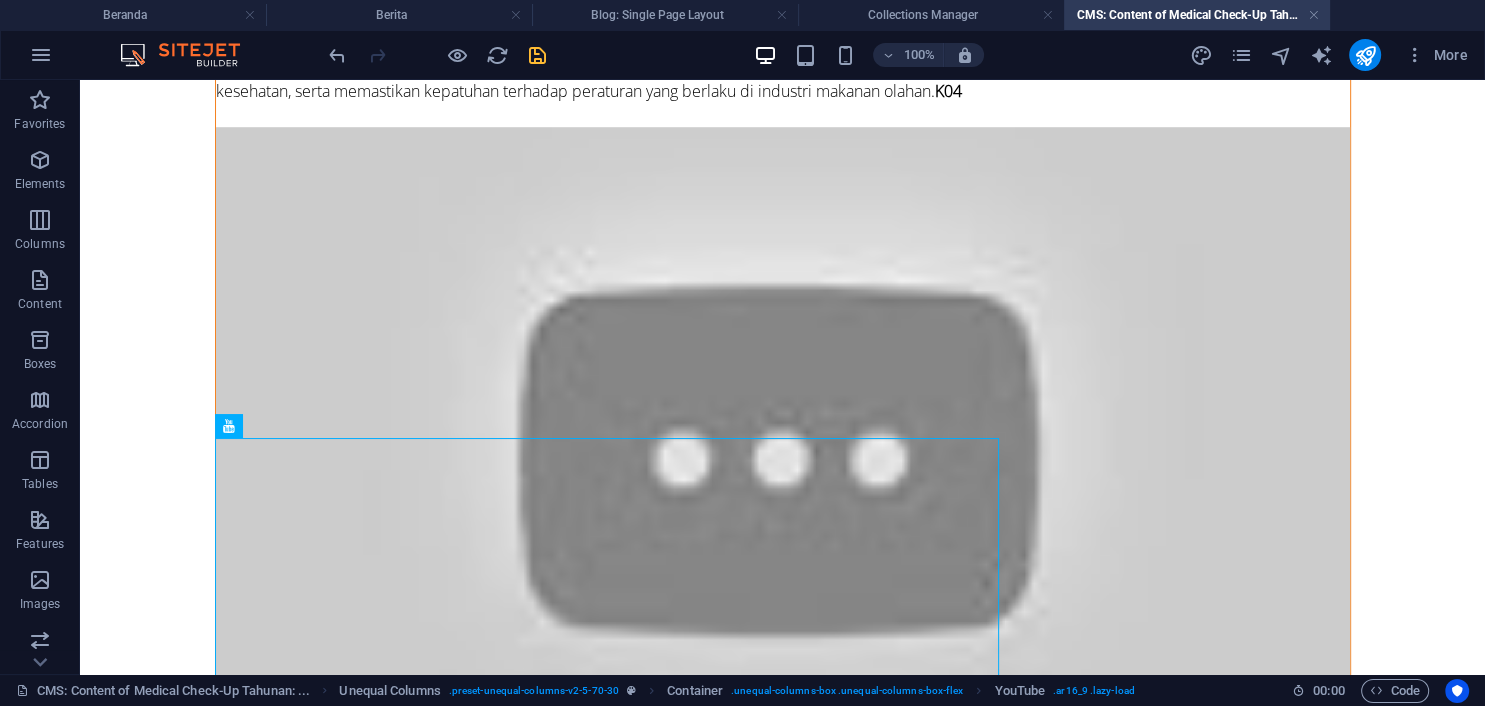 click at bounding box center [537, 55] 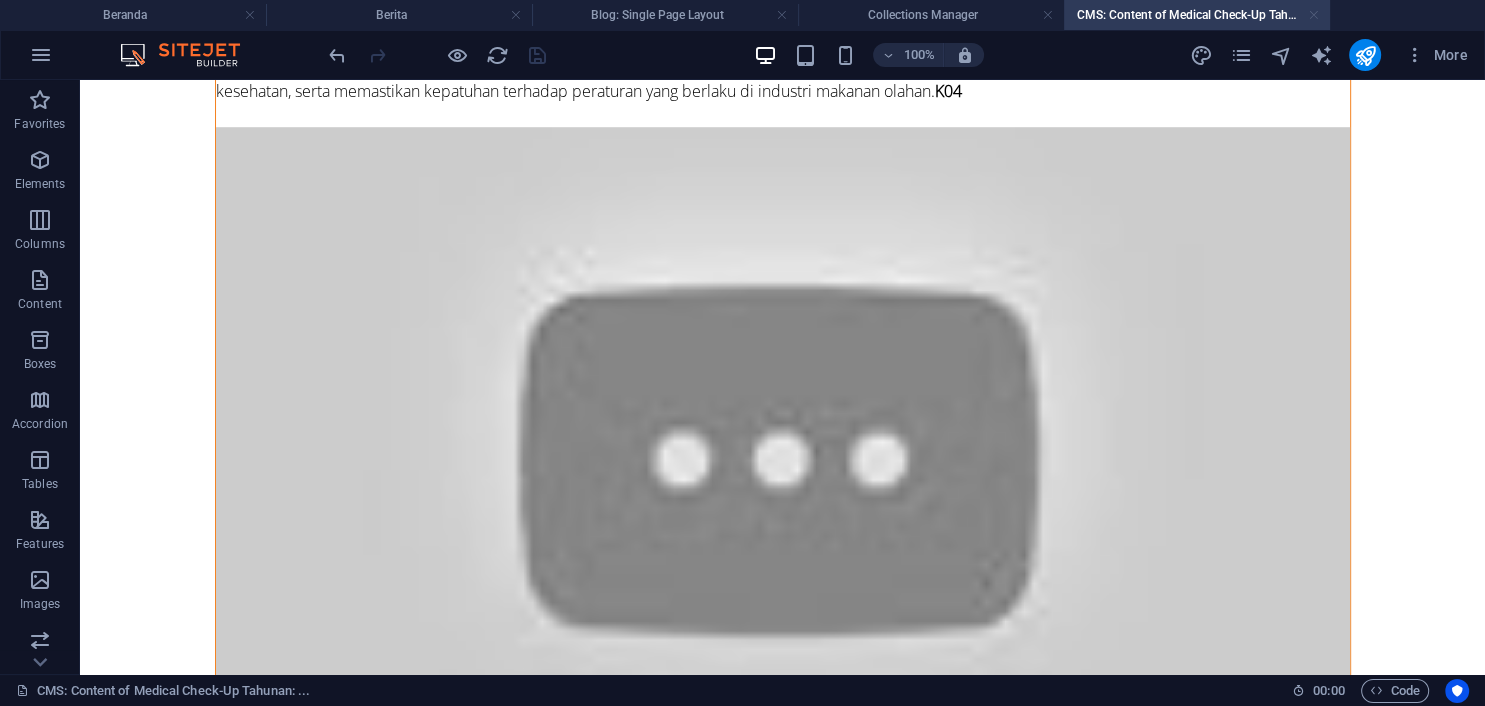 click at bounding box center (1314, 15) 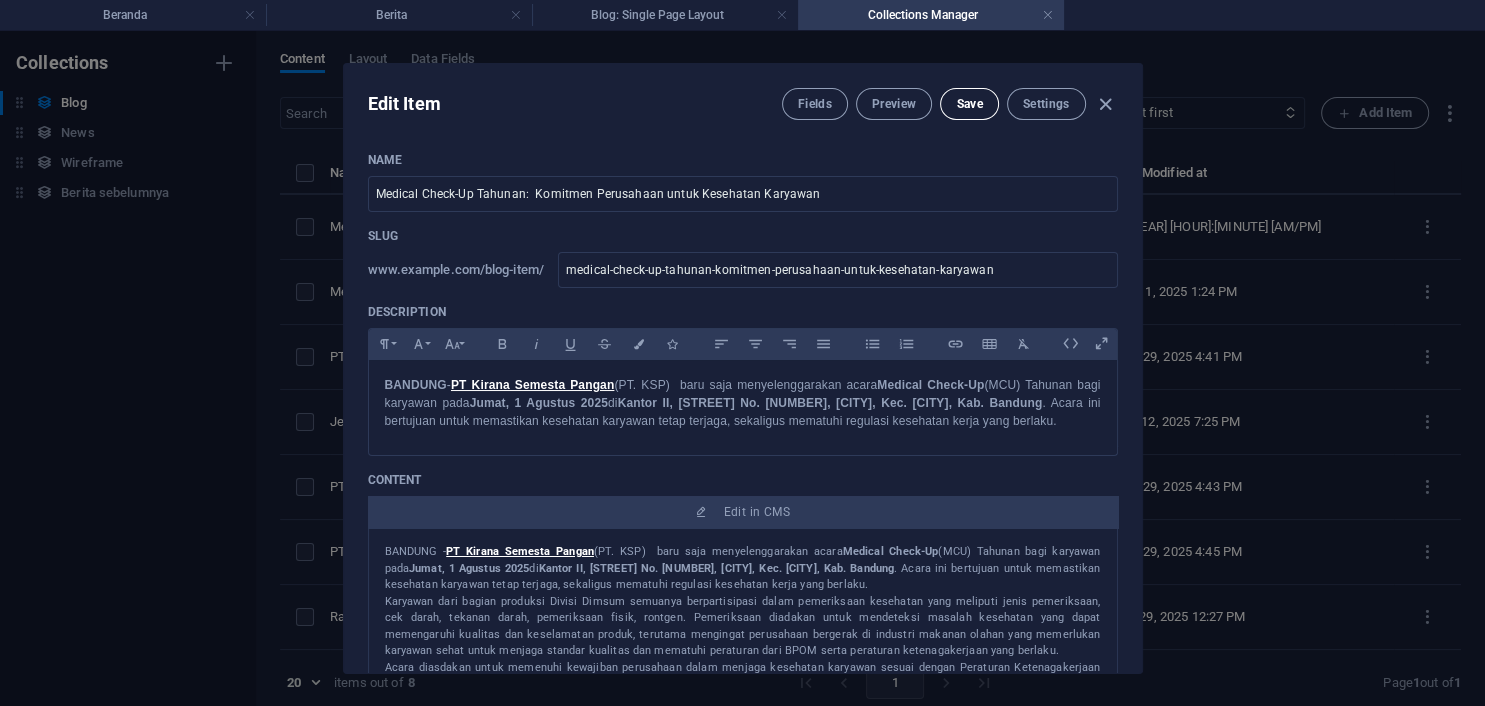 click on "Save" at bounding box center [969, 104] 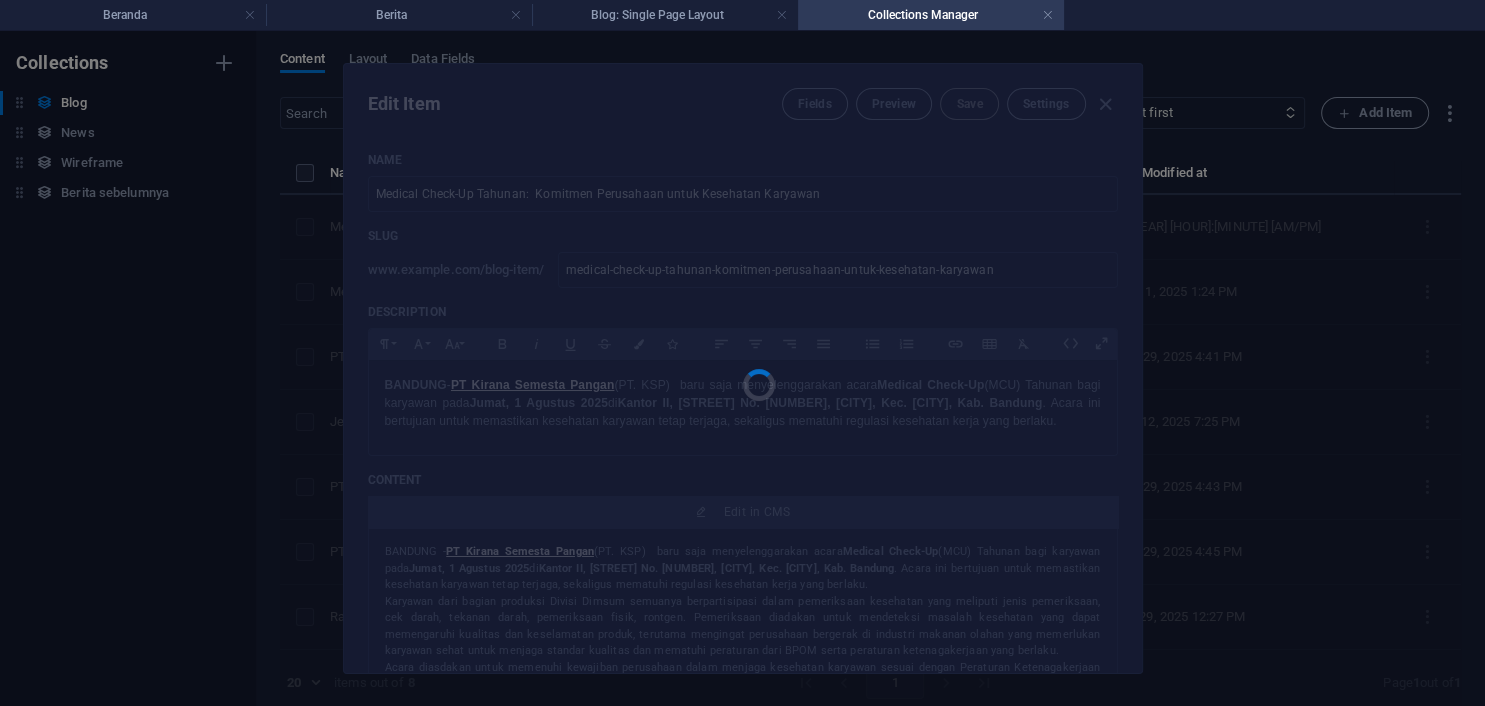 click at bounding box center [743, 368] 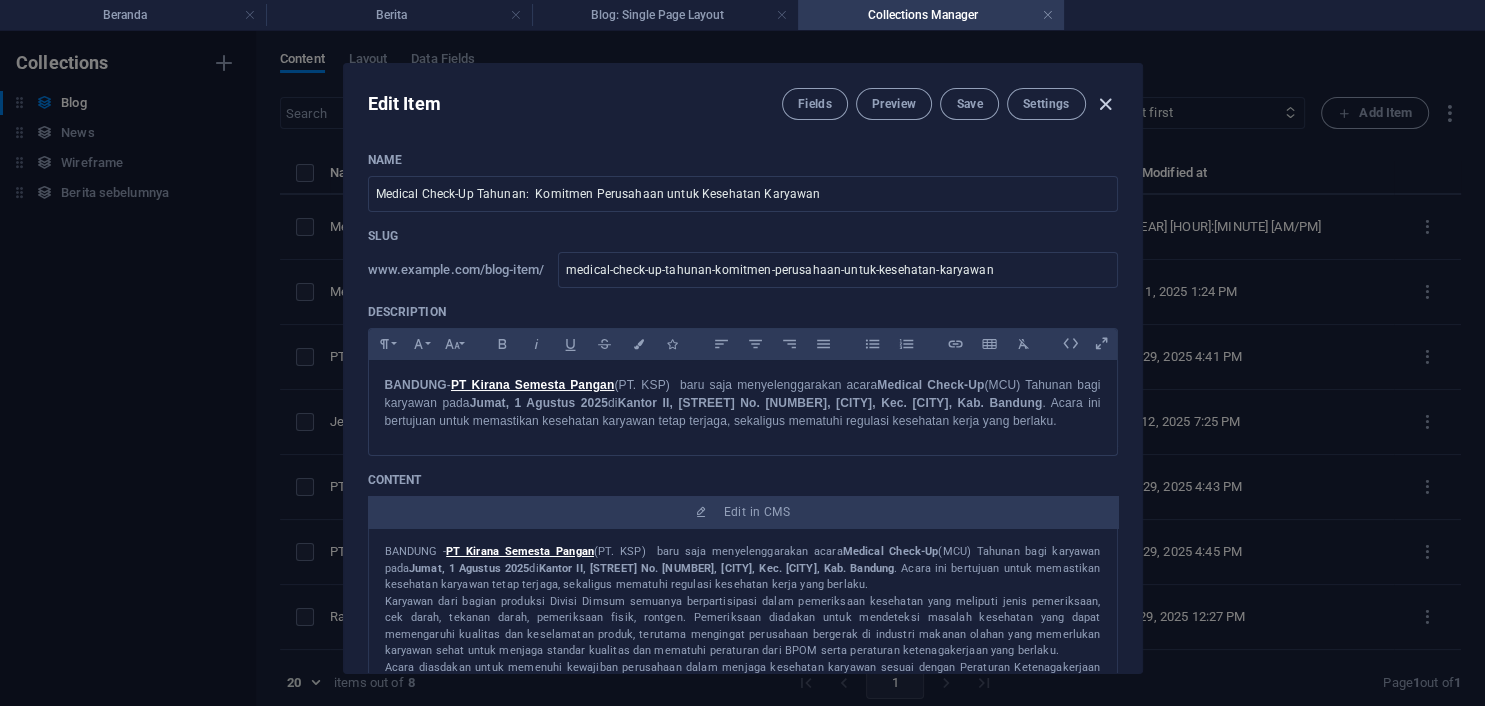 click at bounding box center (1105, 104) 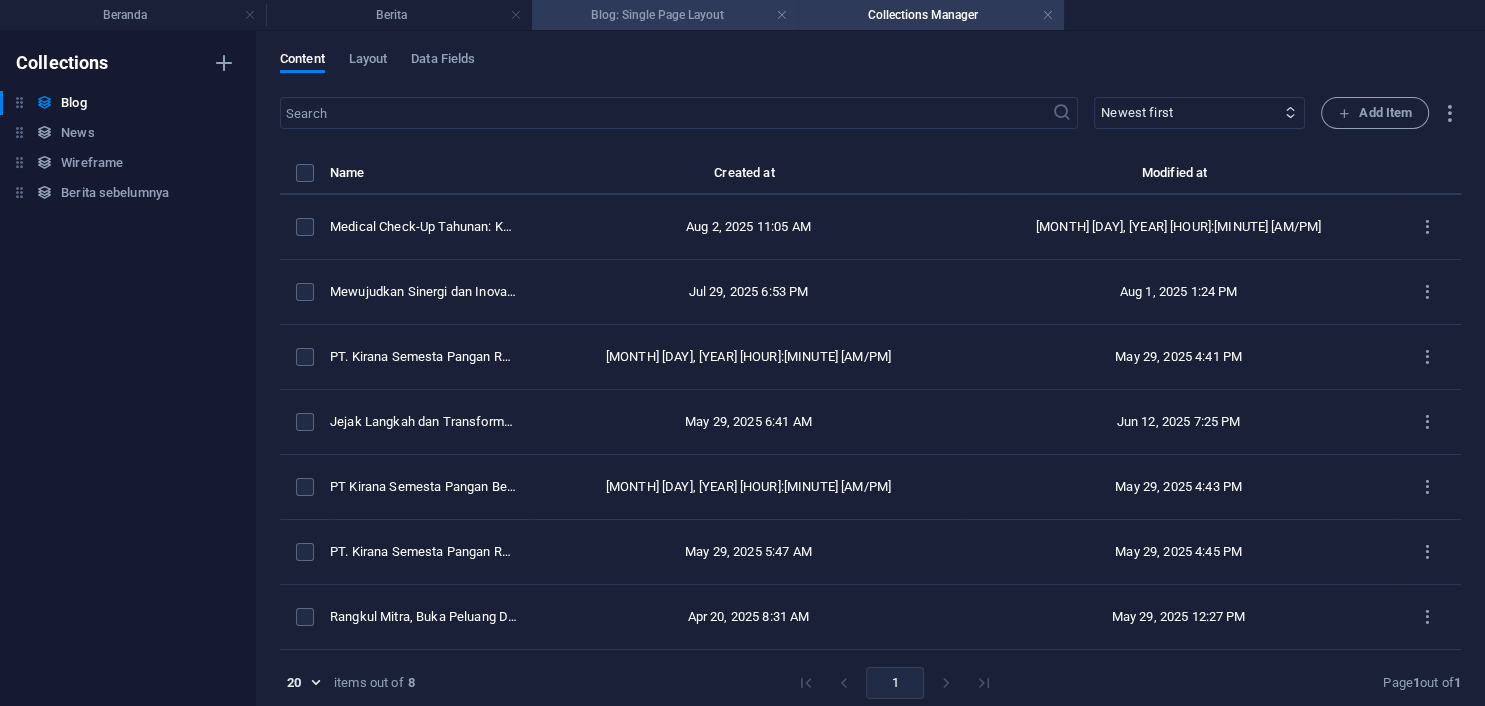 click on "Blog: Single Page Layout" at bounding box center (665, 15) 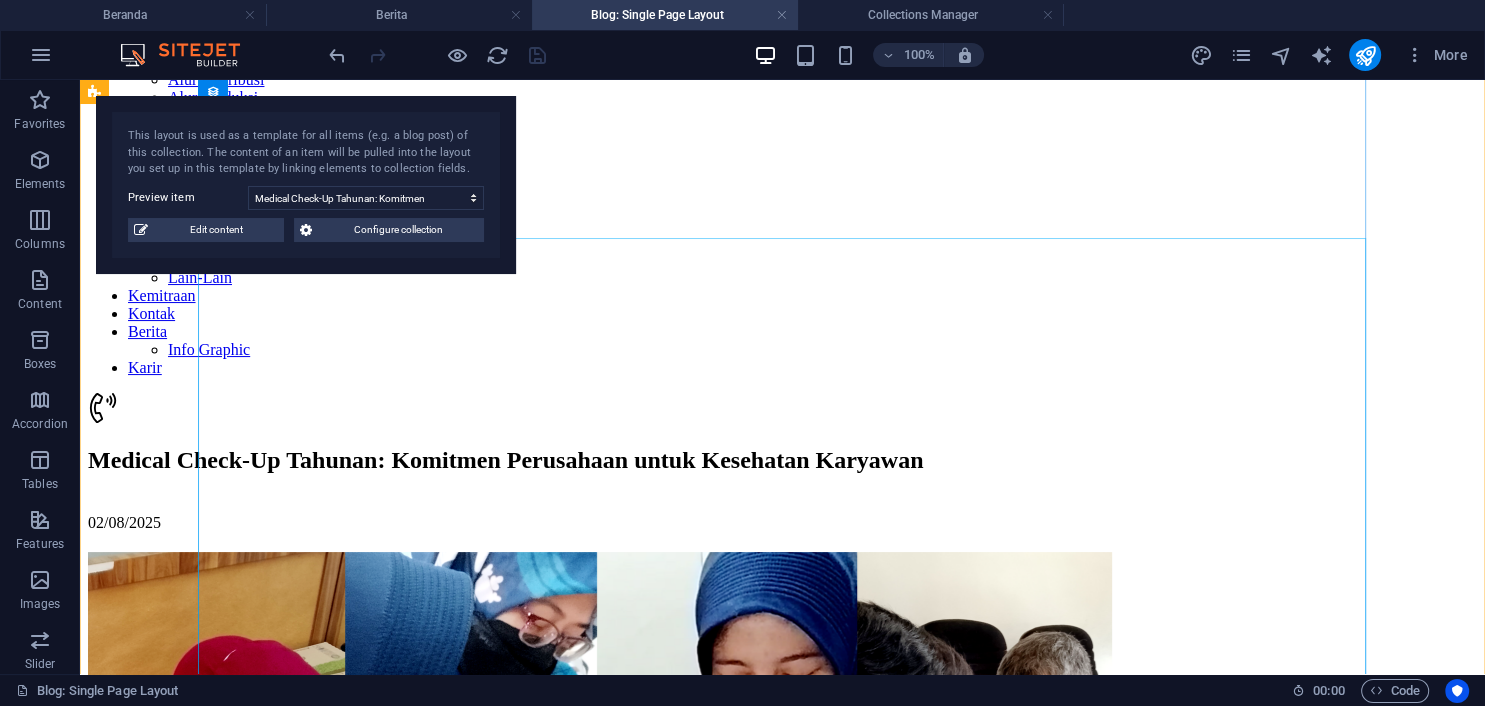 scroll, scrollTop: 0, scrollLeft: 0, axis: both 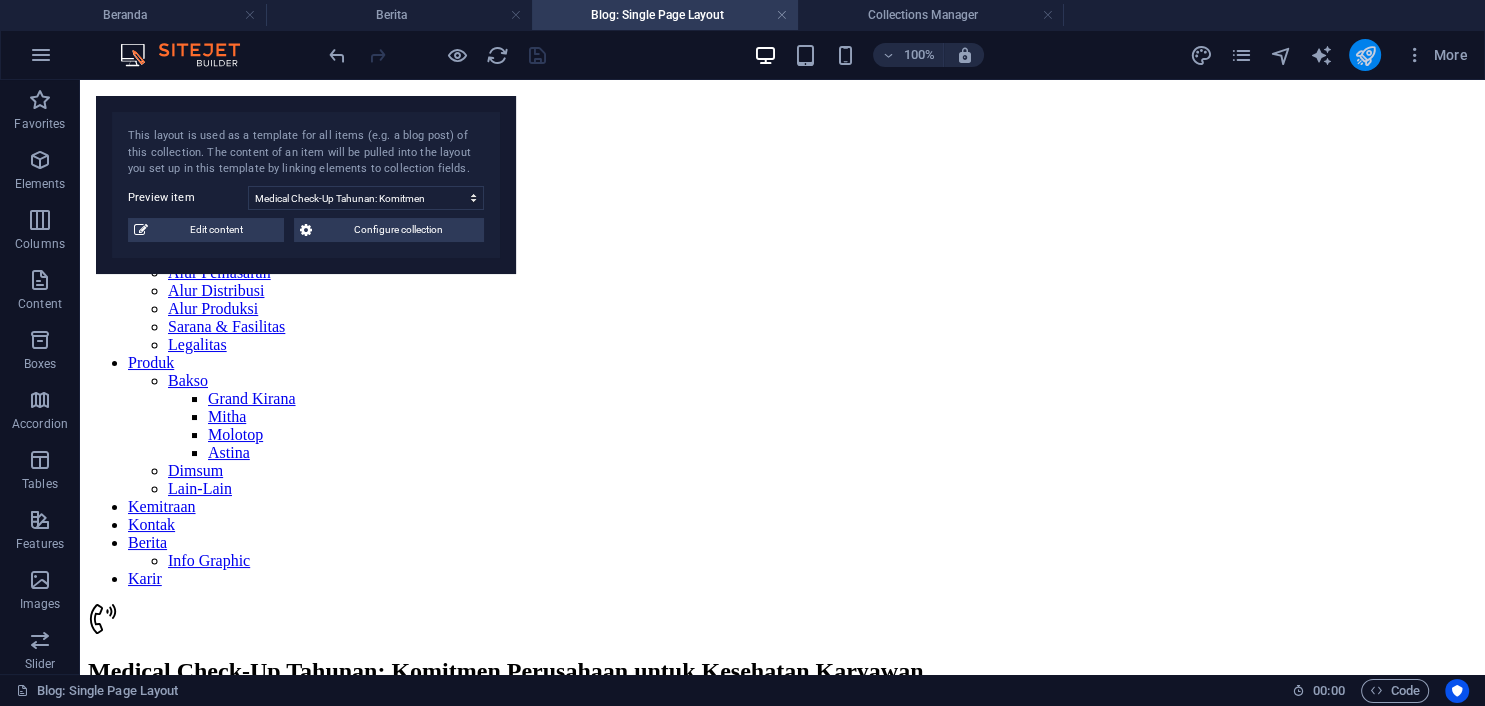 click at bounding box center (1364, 55) 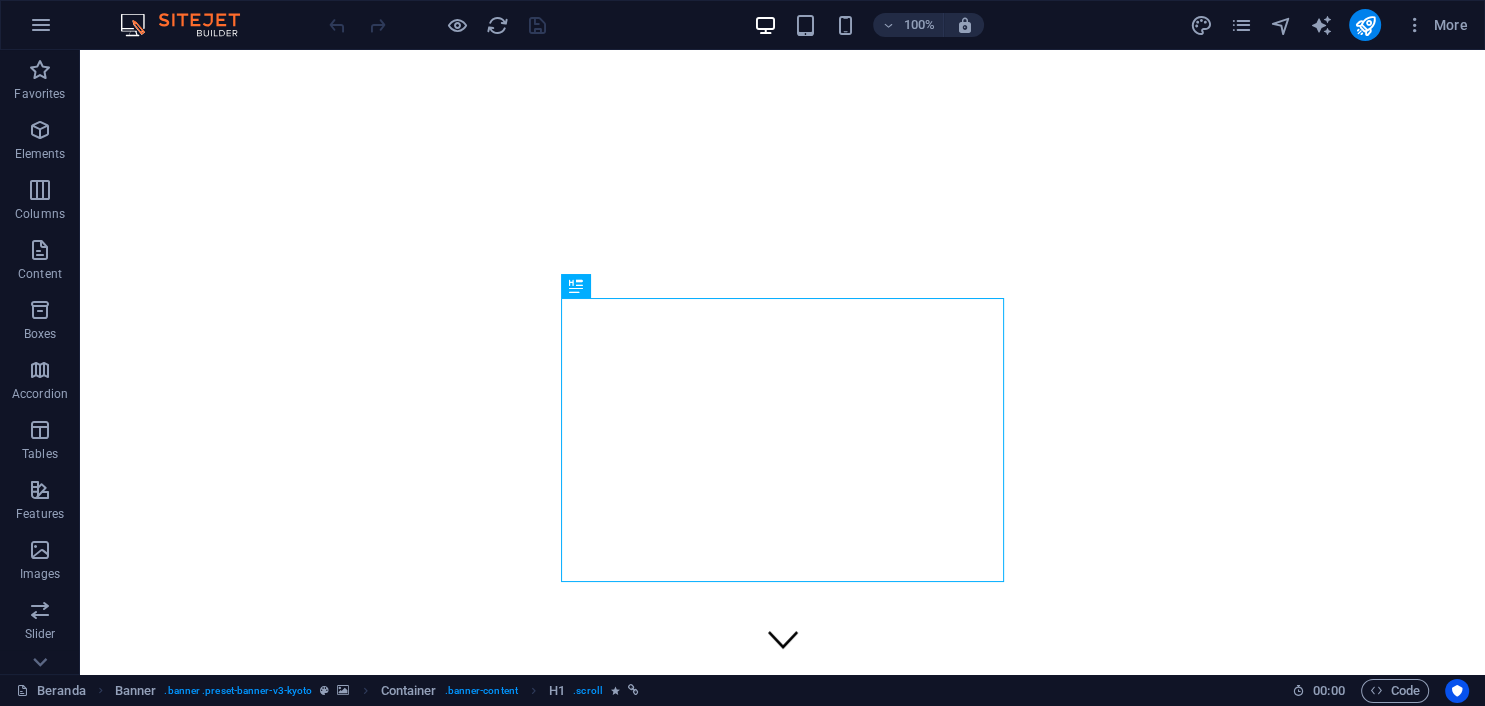 scroll, scrollTop: 0, scrollLeft: 0, axis: both 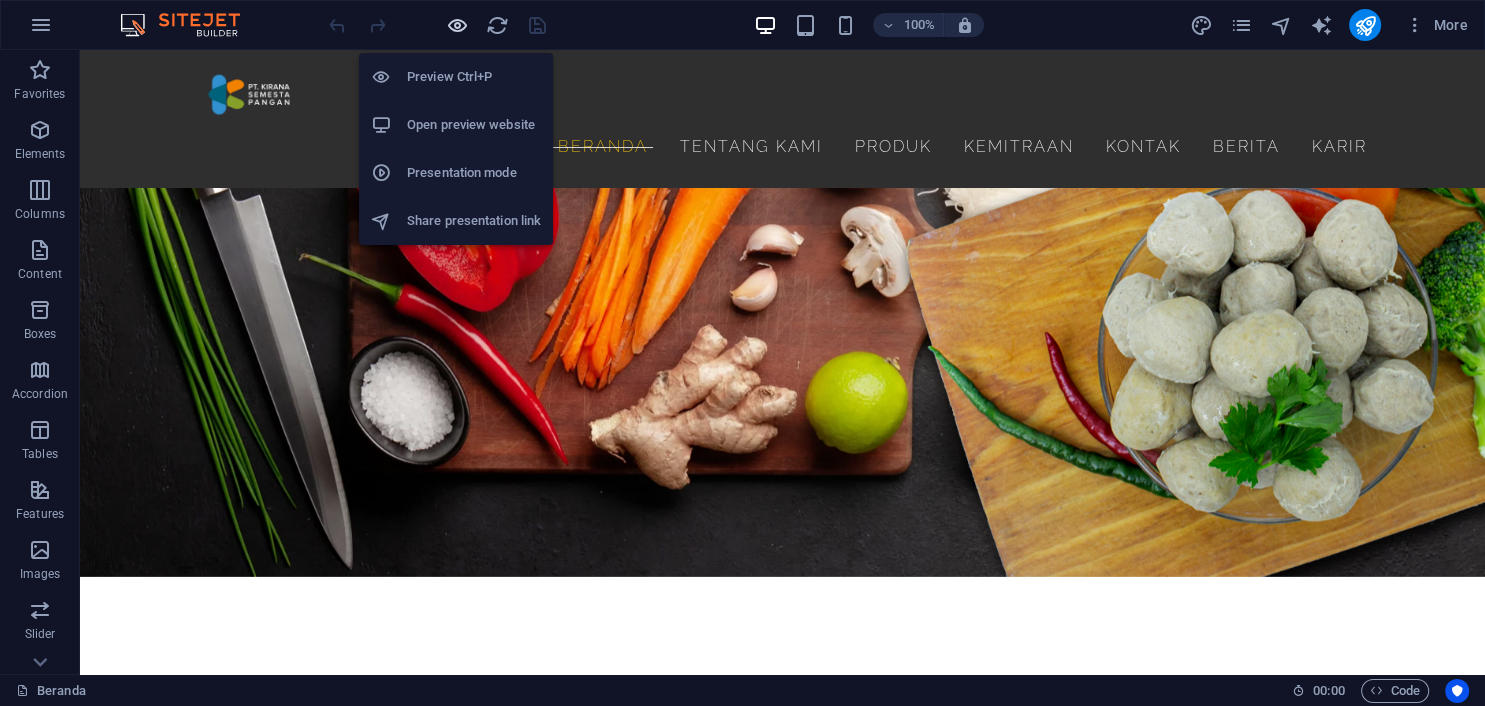 click at bounding box center (457, 25) 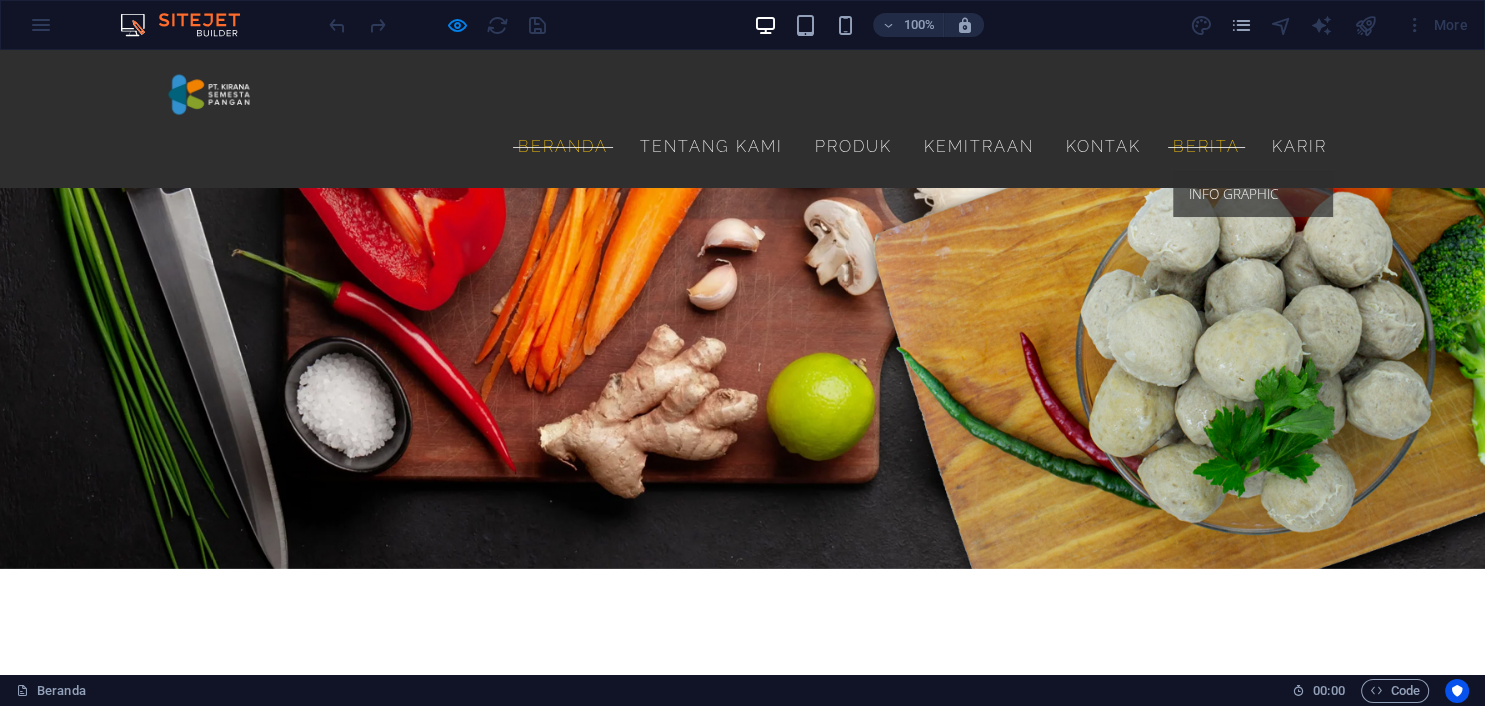click on "Berita" at bounding box center [1206, 147] 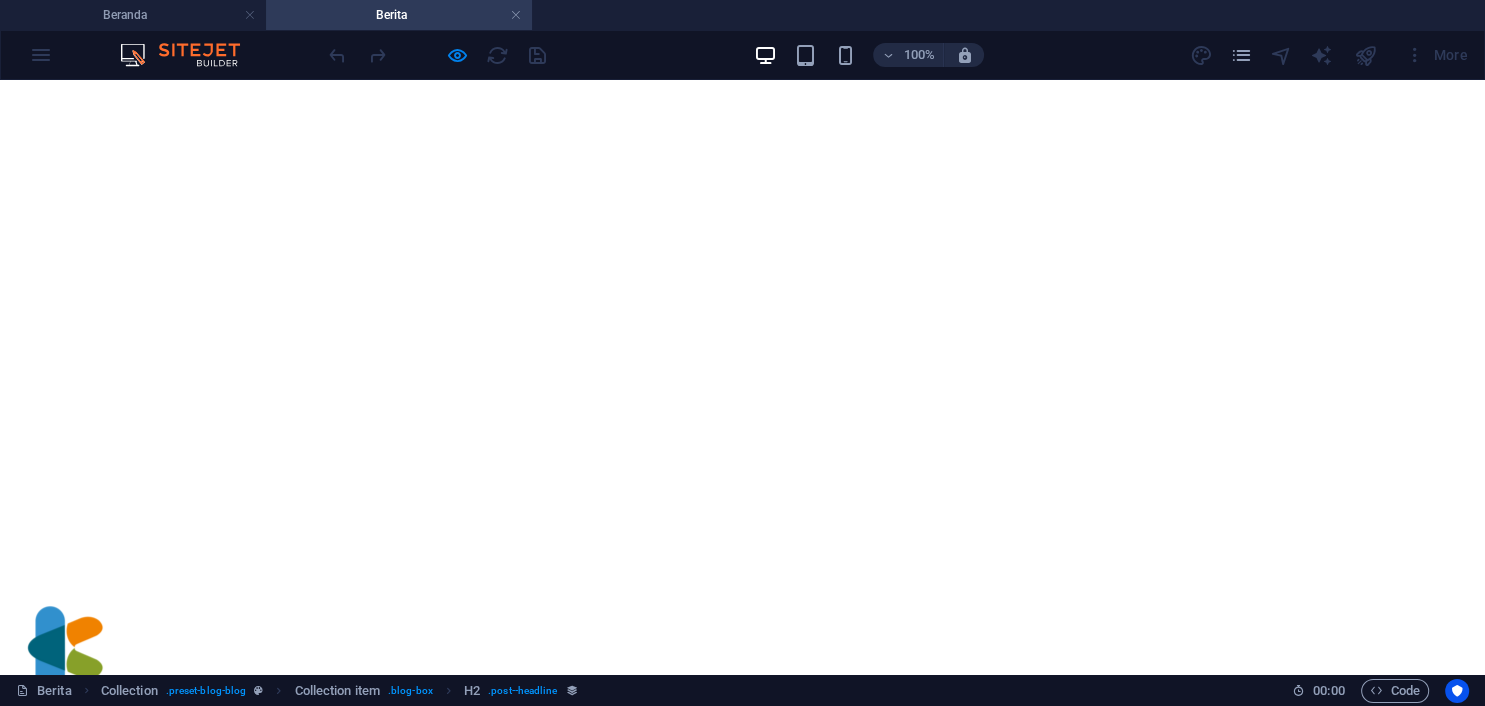 scroll, scrollTop: 699, scrollLeft: 0, axis: vertical 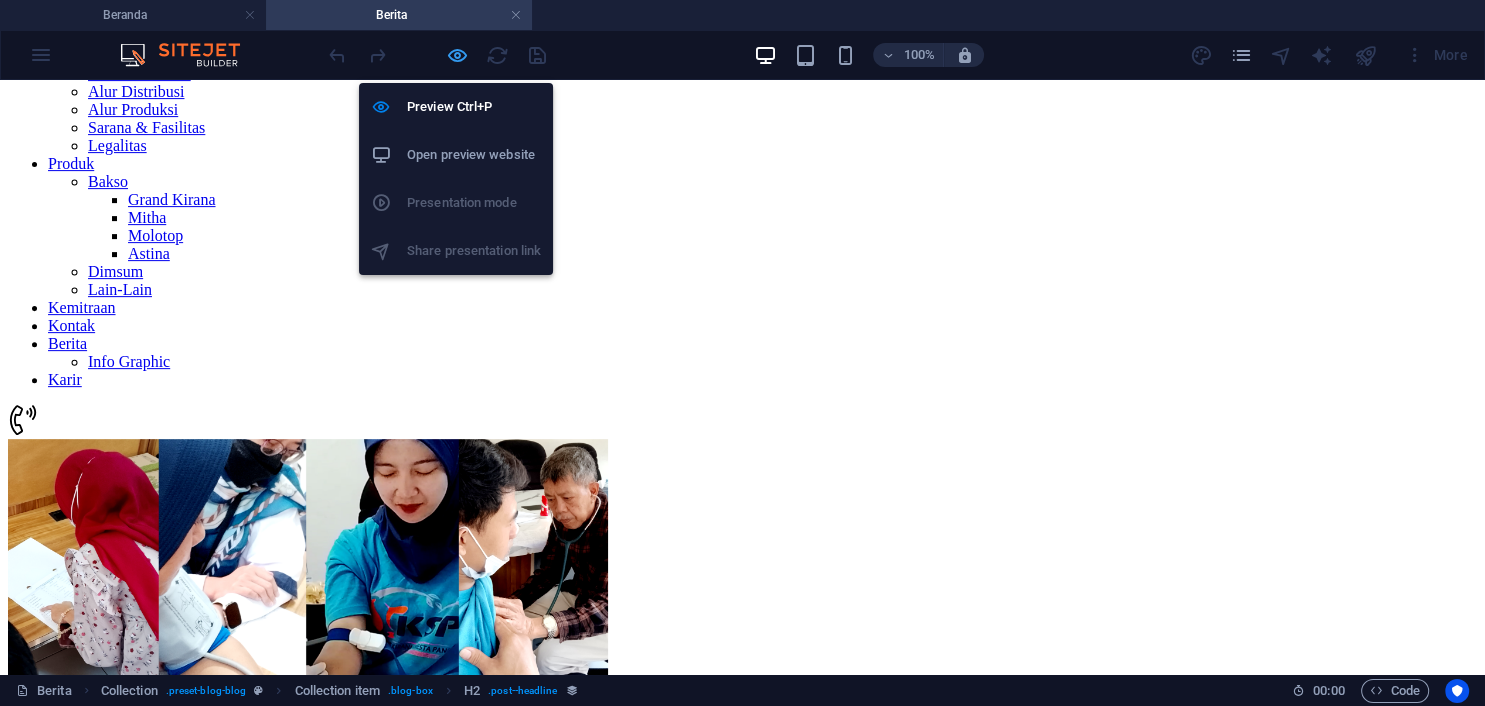 click at bounding box center [457, 55] 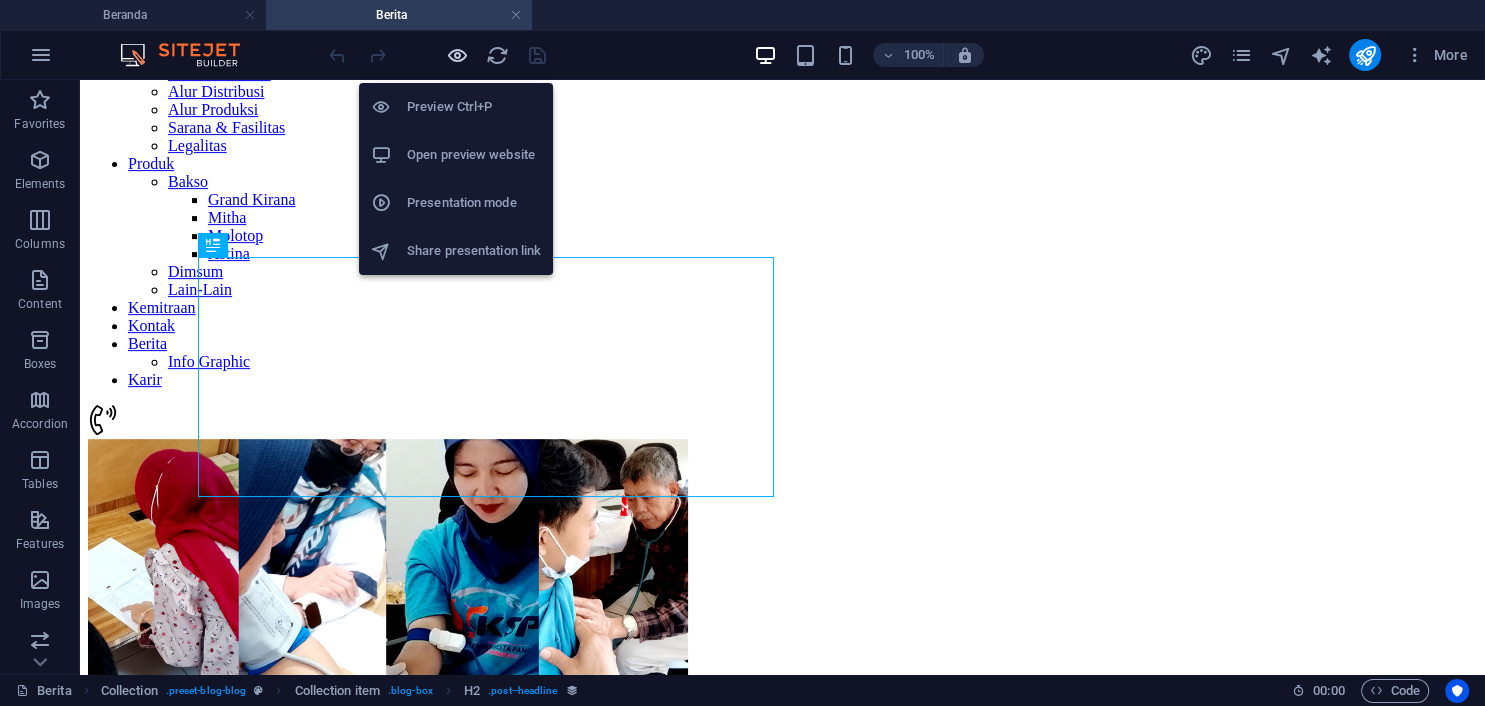 click at bounding box center [457, 55] 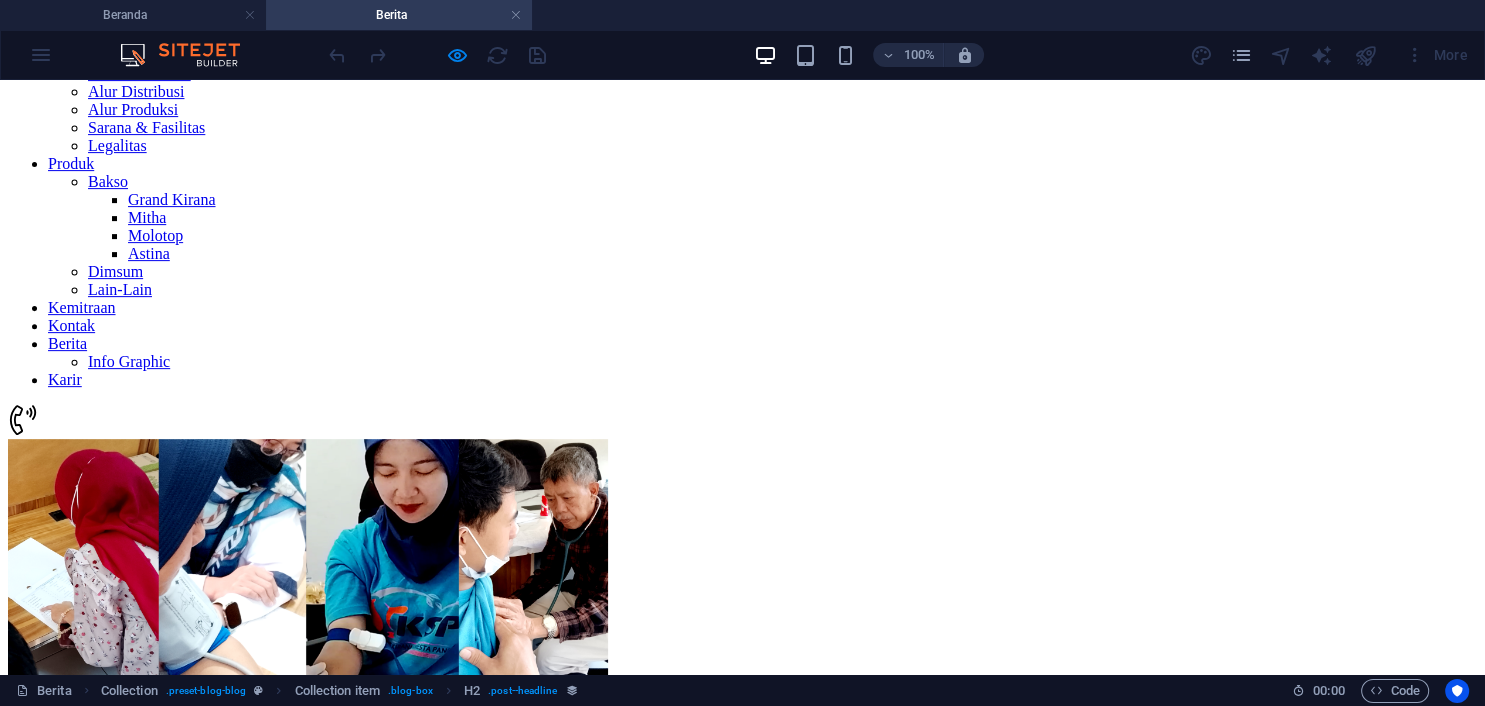 click at bounding box center [308, 574] 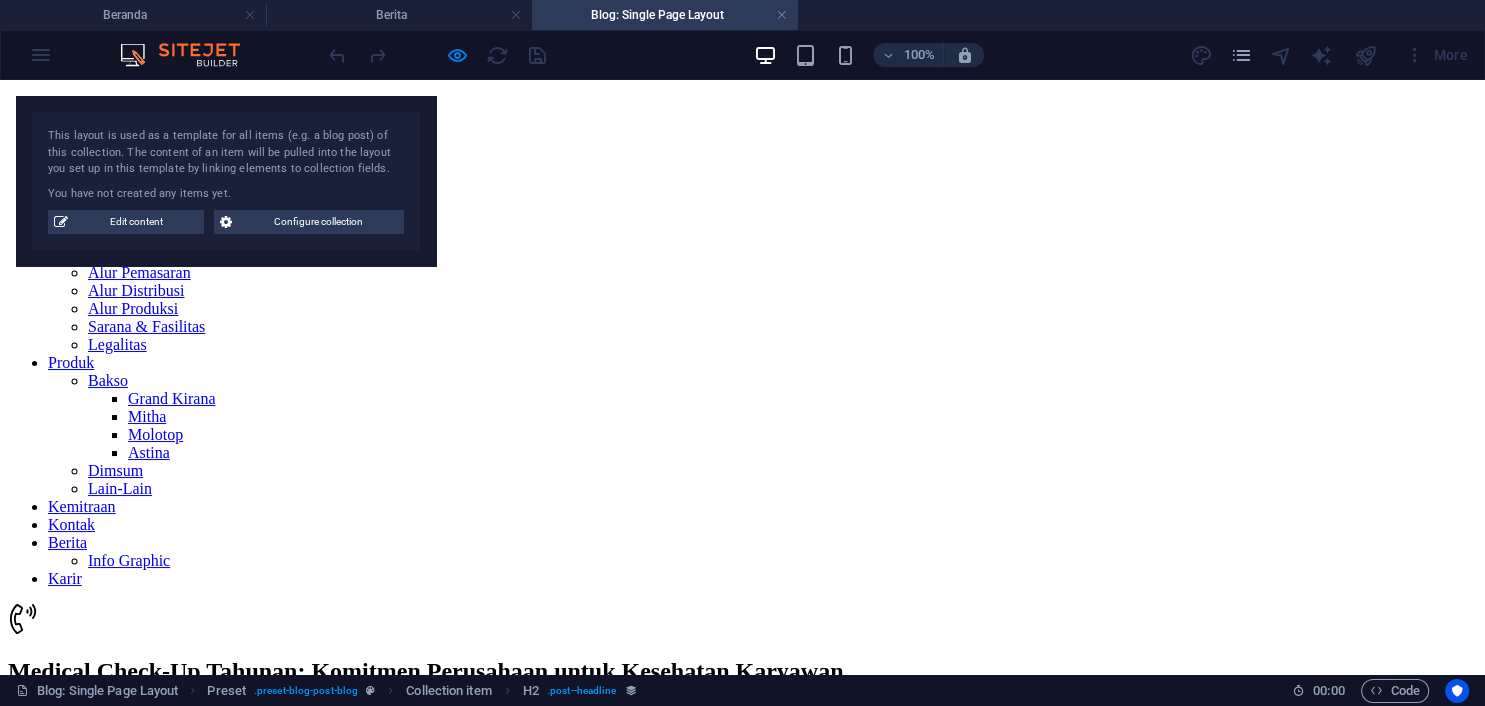 scroll, scrollTop: 0, scrollLeft: 0, axis: both 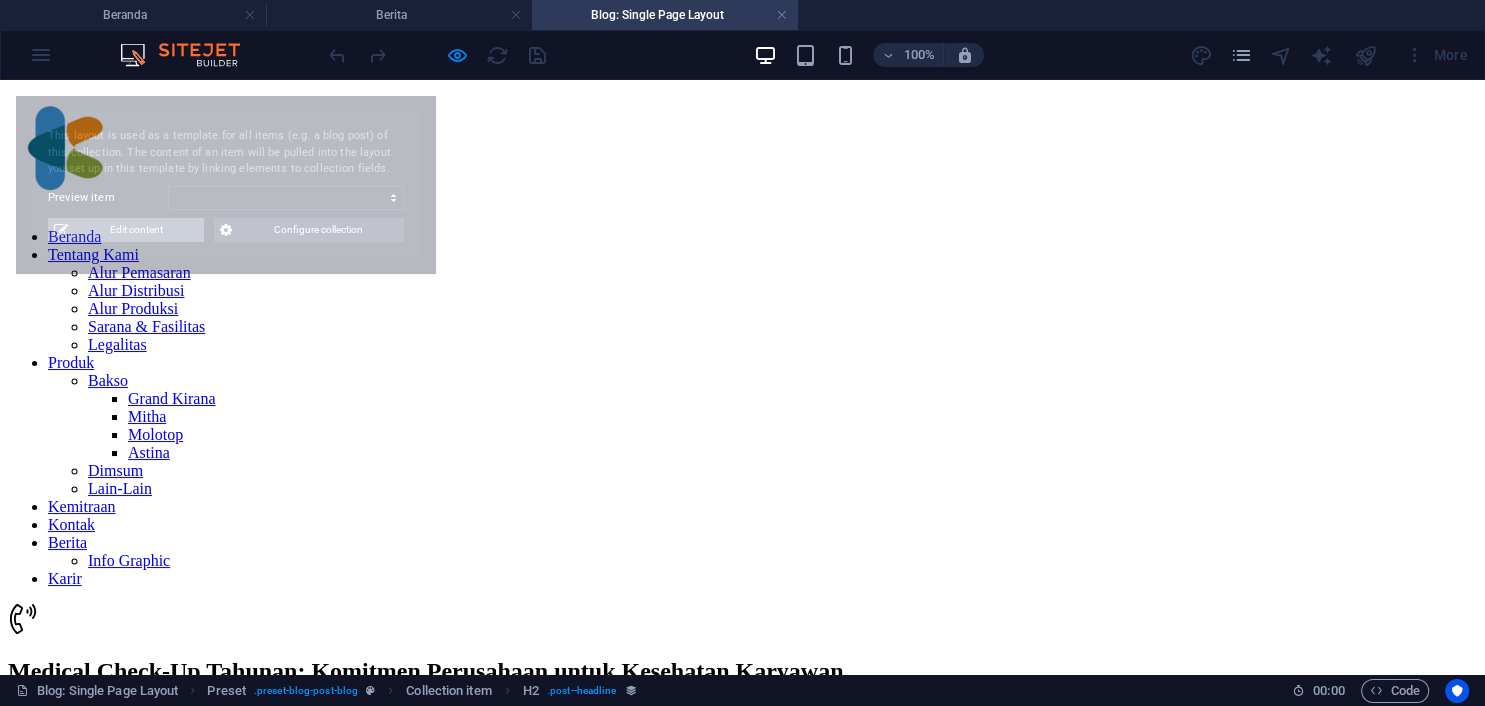 select on "688d8e9c25c0be838c0fab1d" 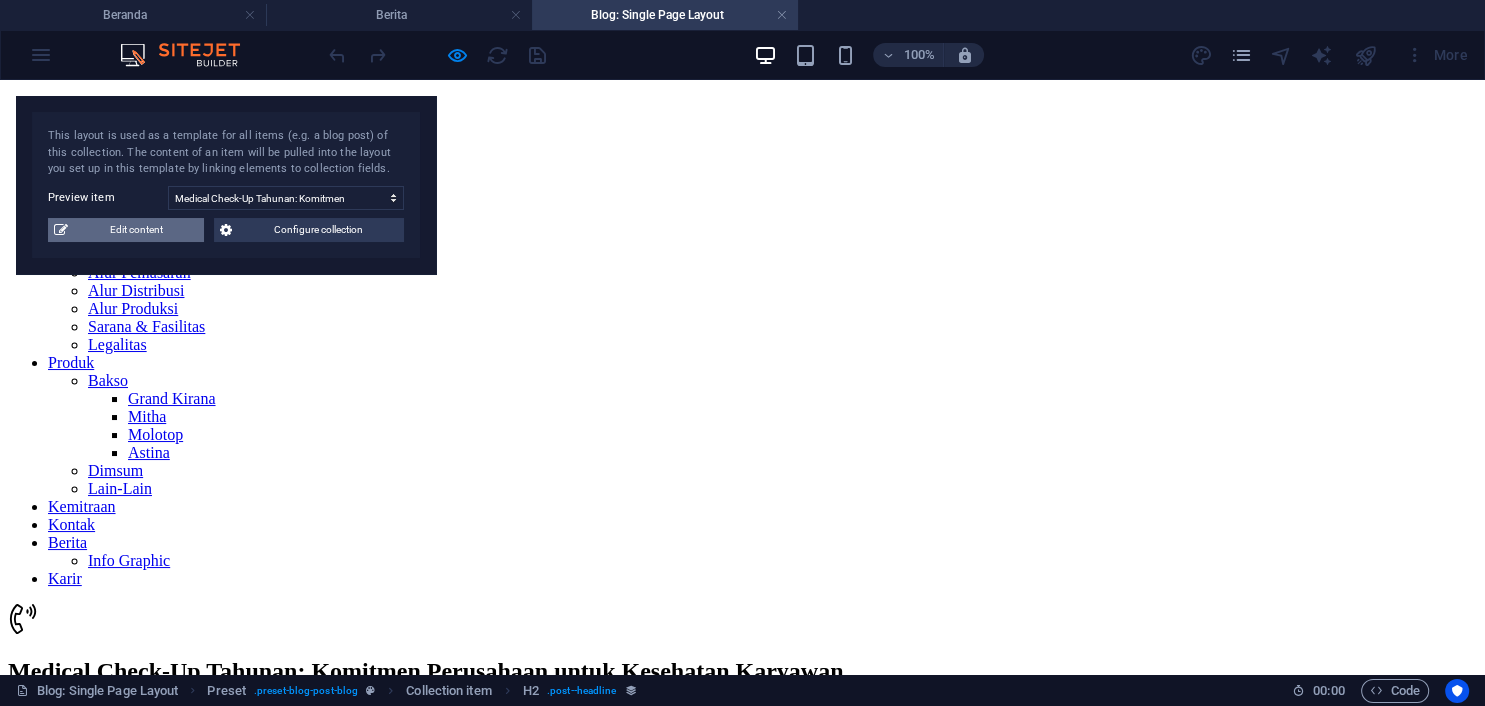 click on "Edit content" at bounding box center [136, 230] 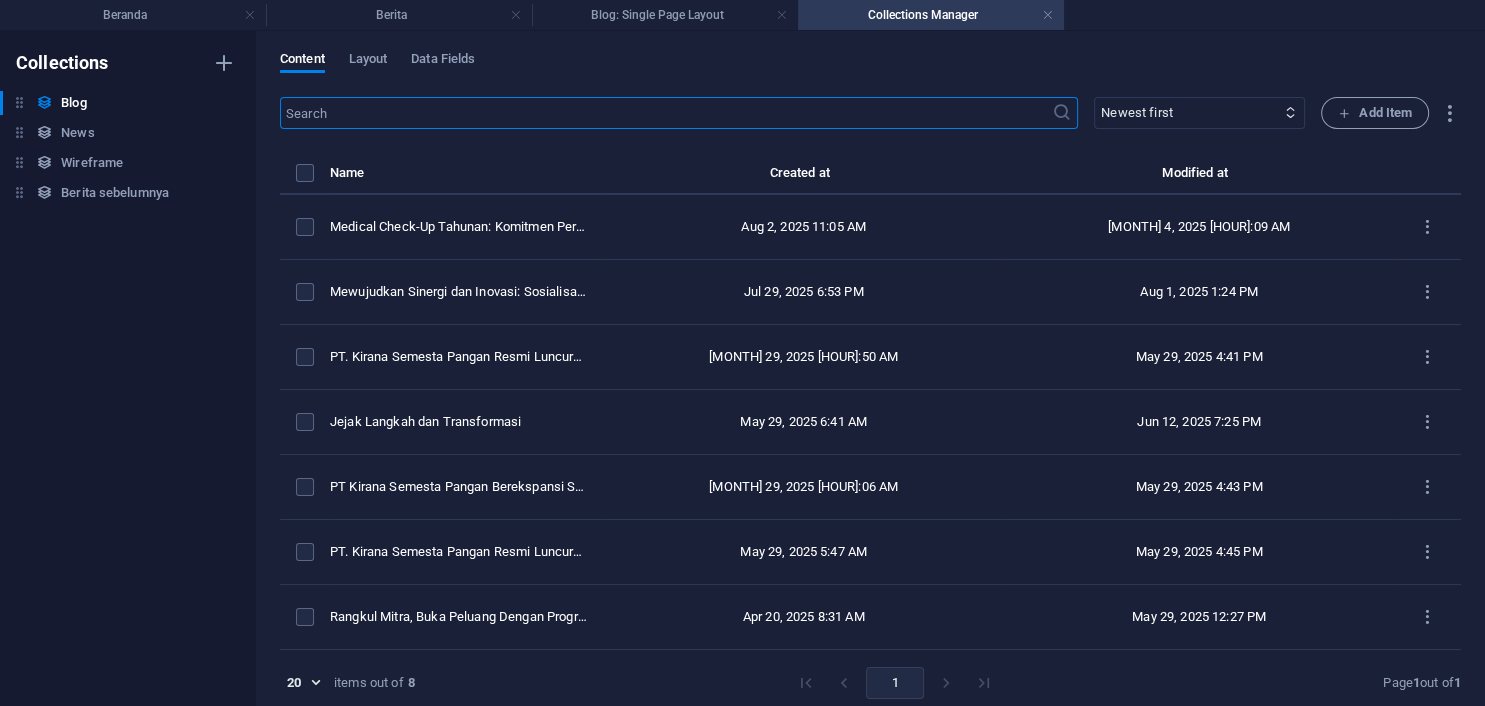 select on "Berita" 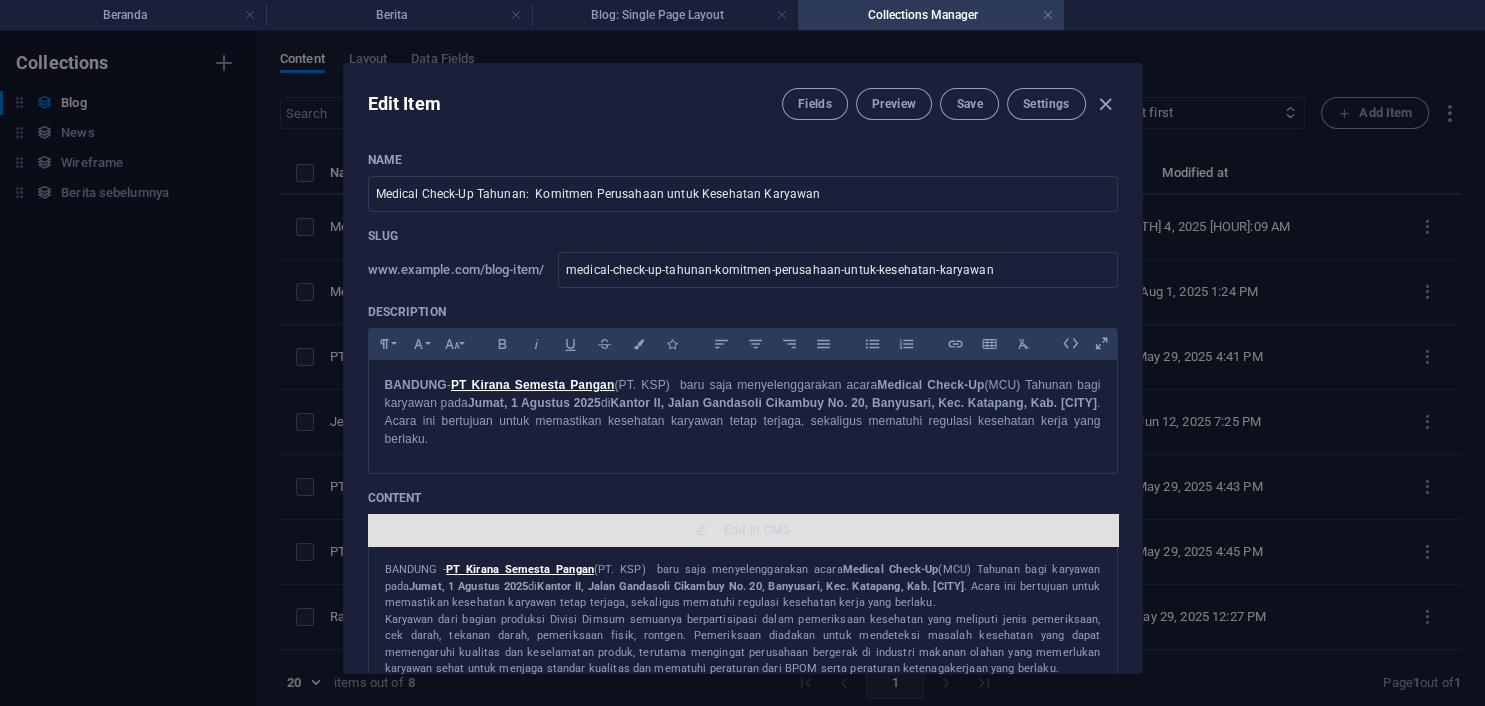 click on "Edit in CMS" at bounding box center (757, 530) 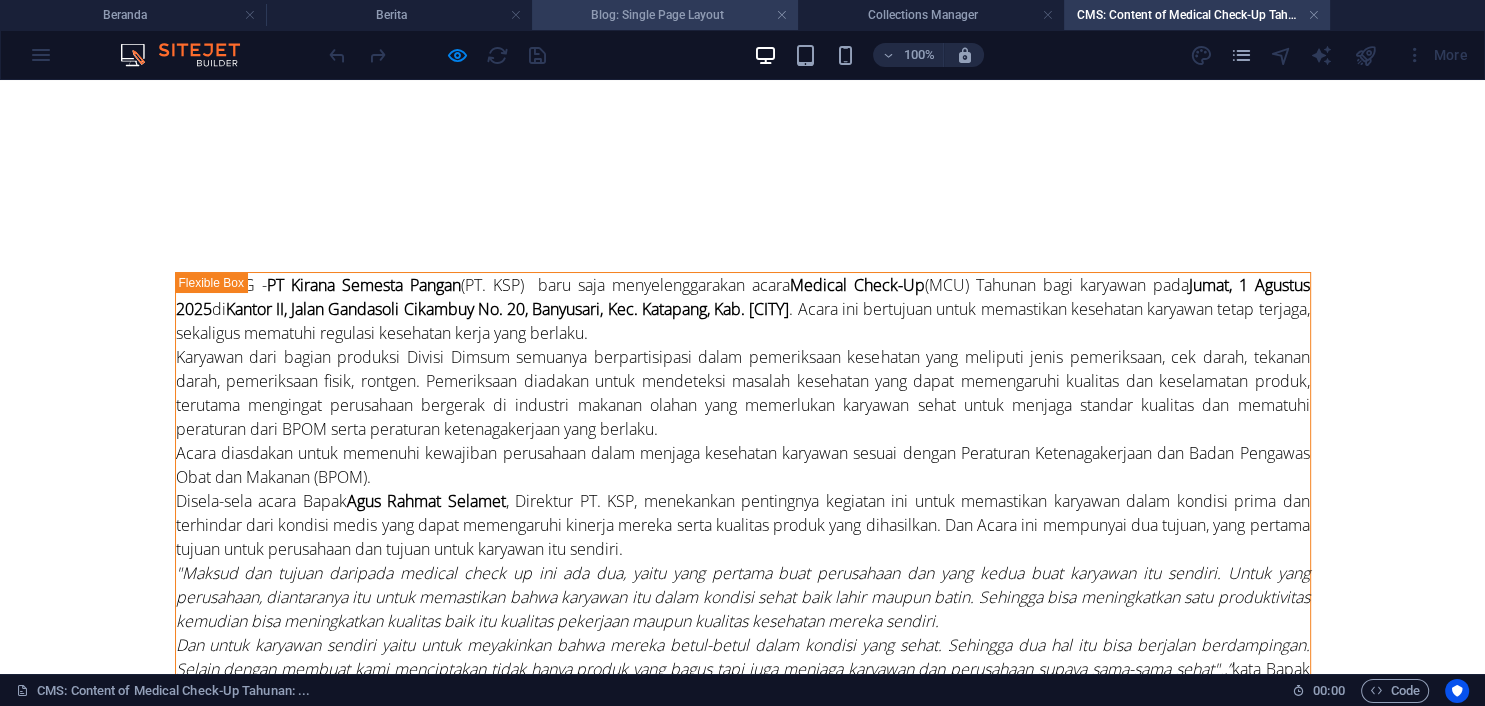 scroll, scrollTop: 0, scrollLeft: 0, axis: both 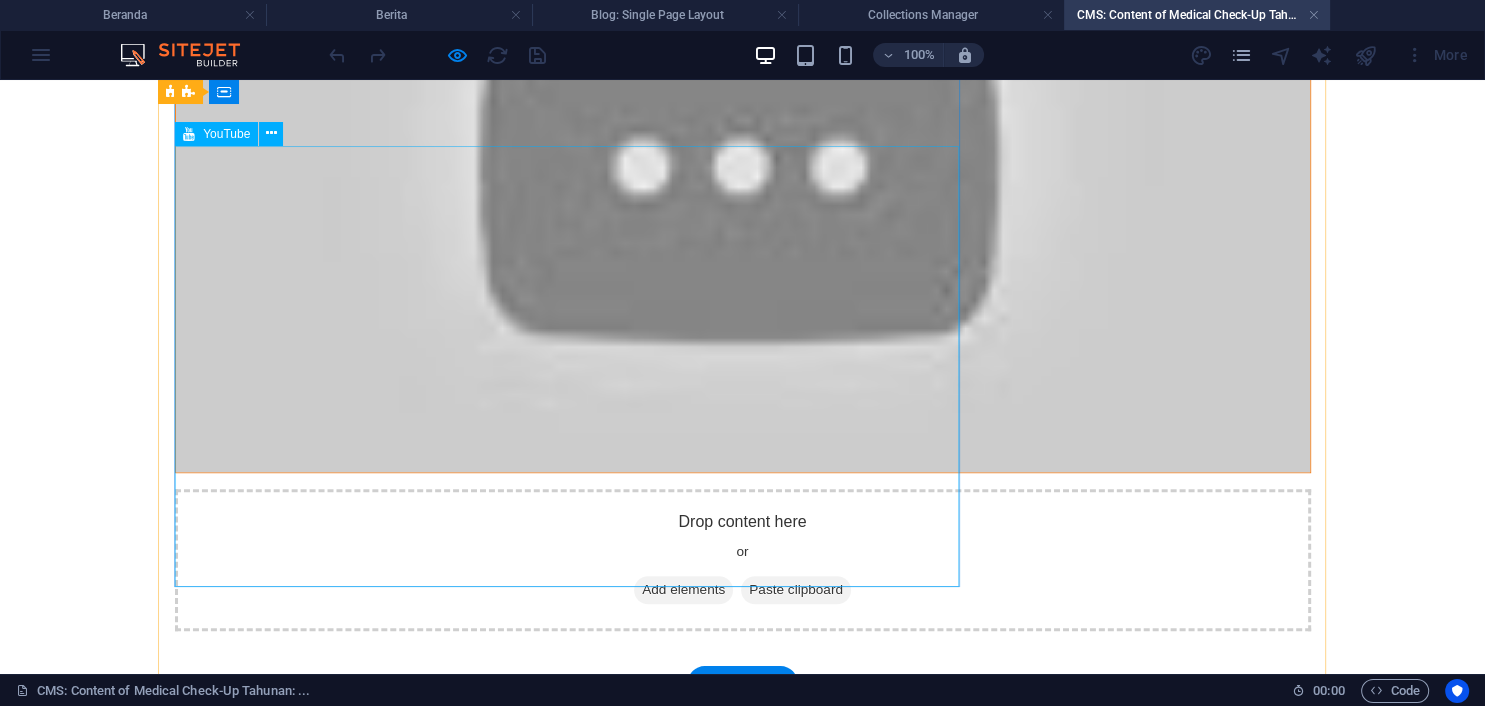 click at bounding box center [743, 153] 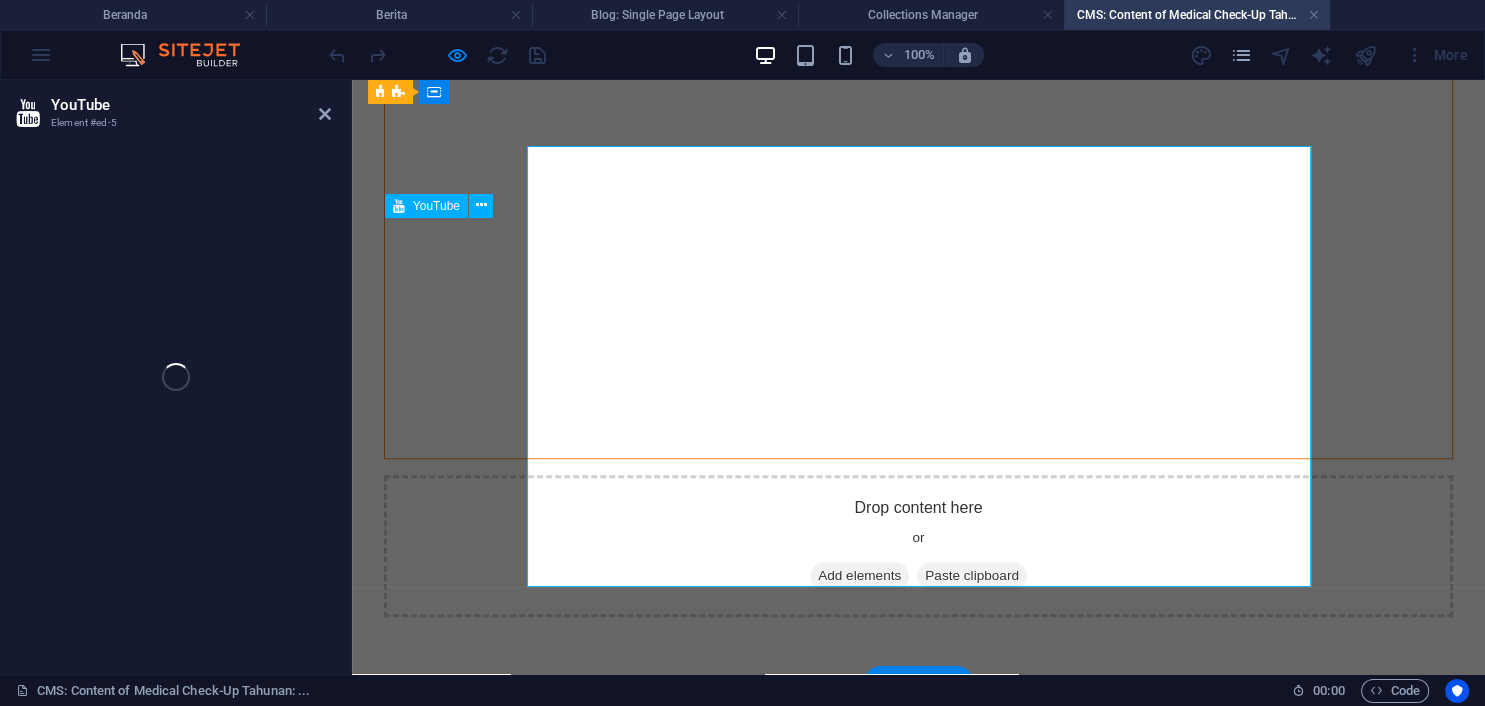 select on "ar16_9" 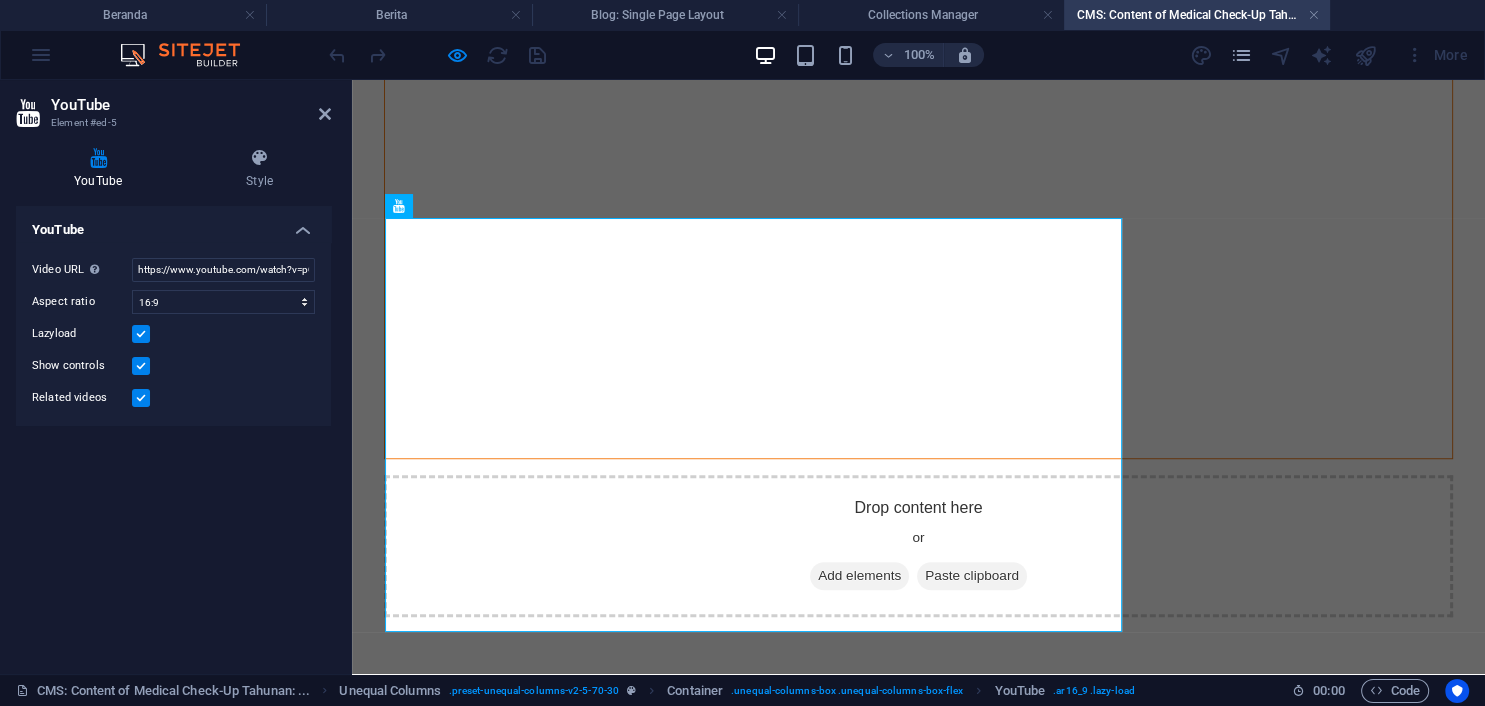 click at bounding box center [141, 334] 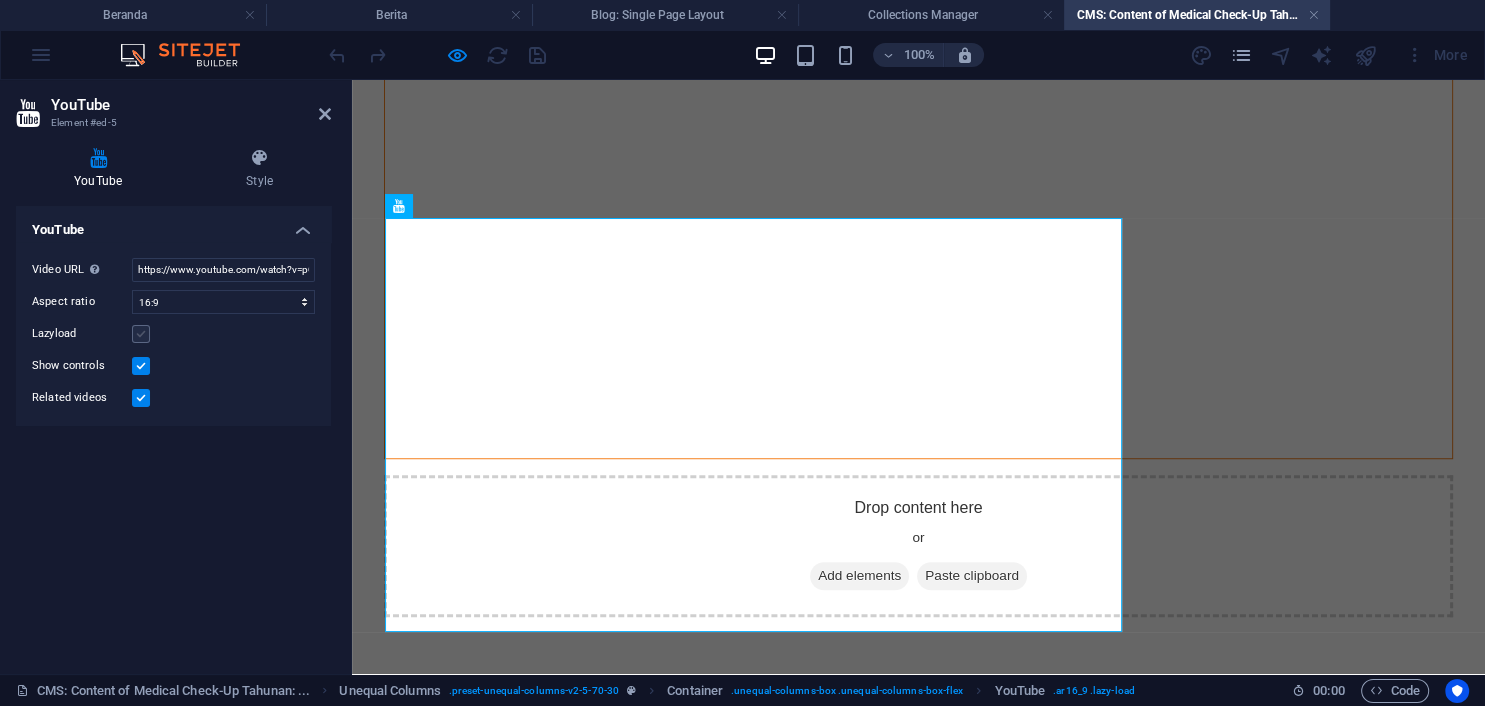 click at bounding box center (141, 334) 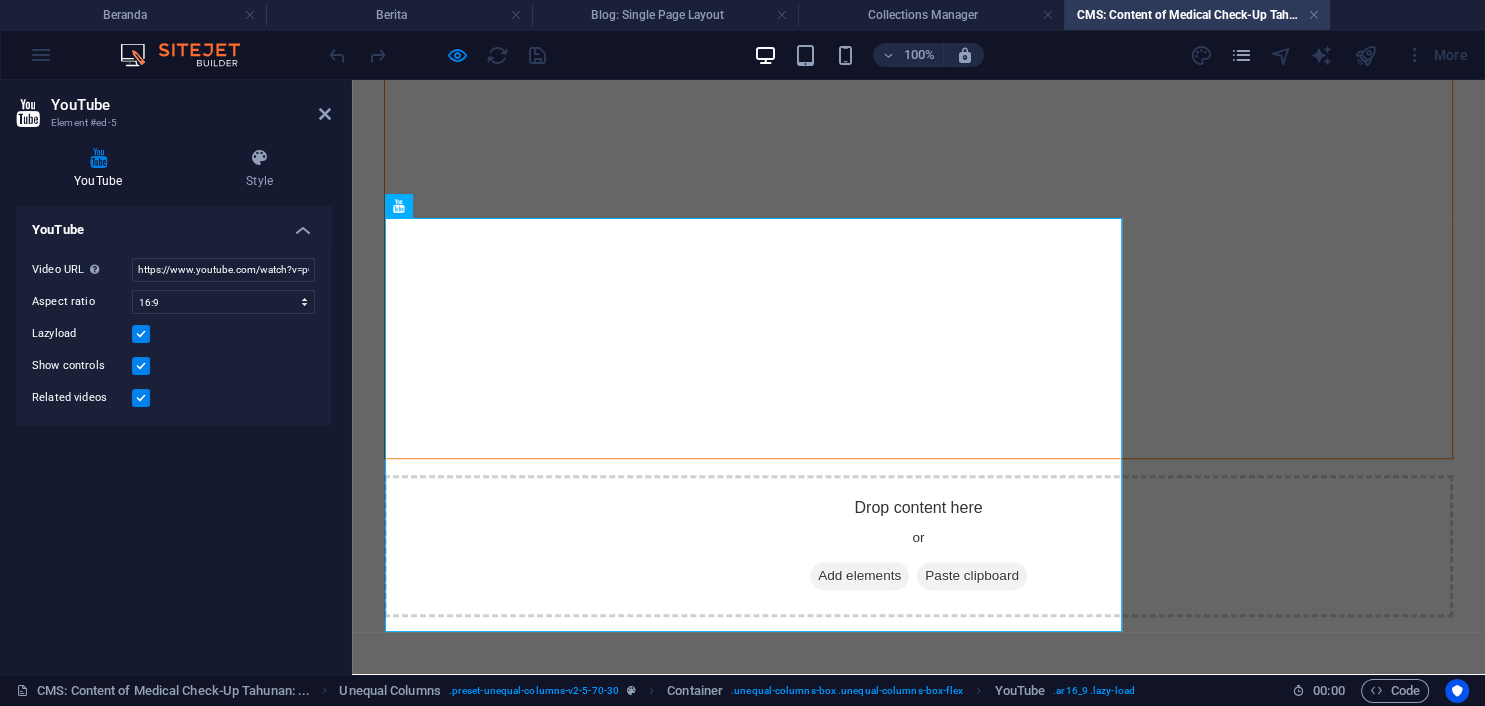 click at bounding box center (141, 334) 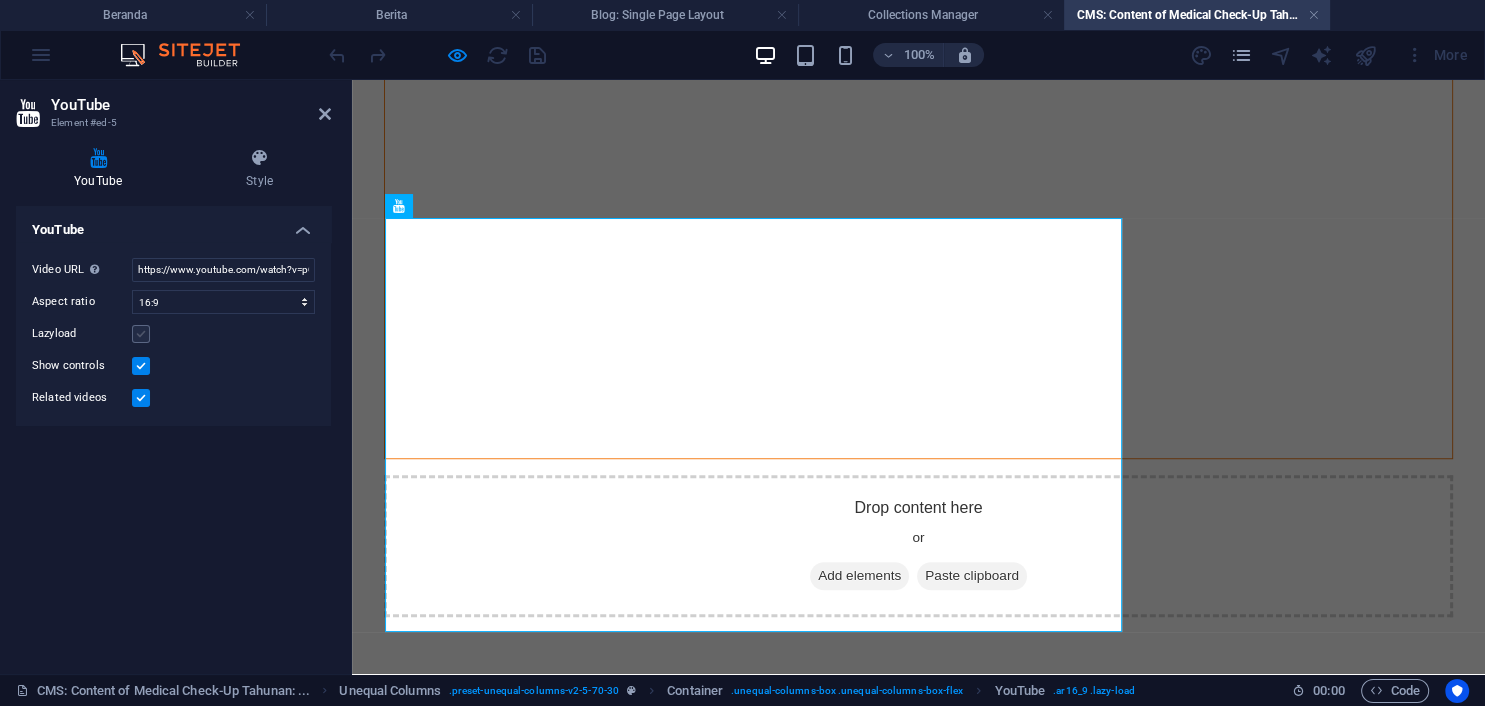 click at bounding box center [141, 334] 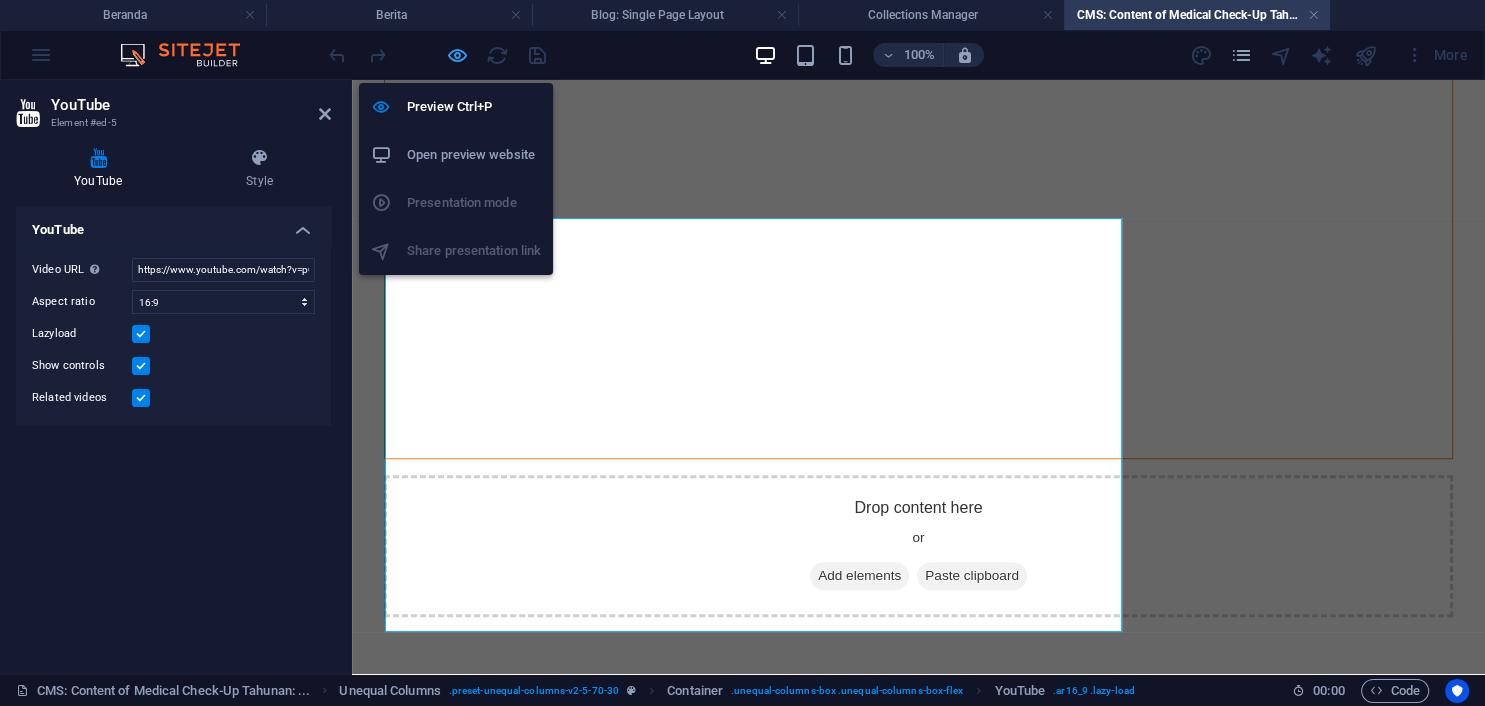 click at bounding box center (457, 55) 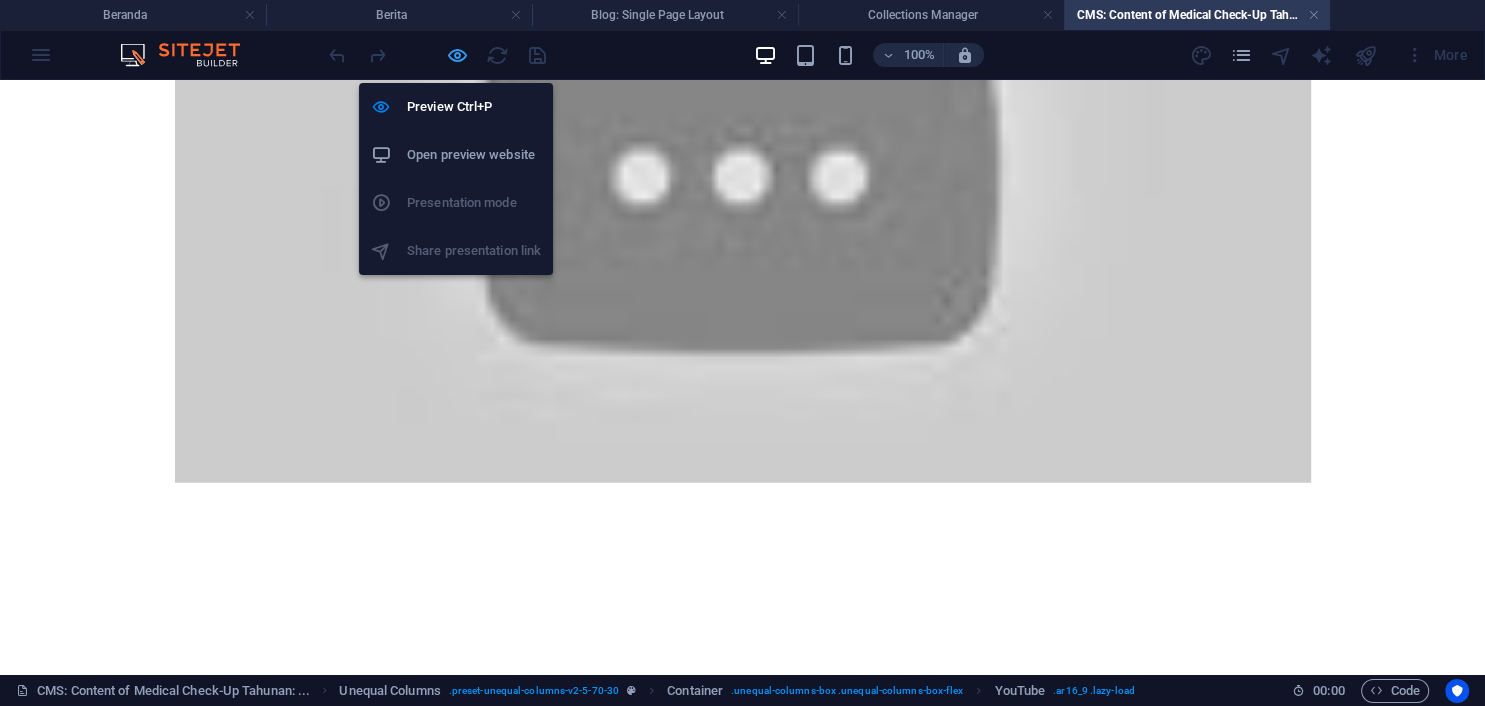 click at bounding box center [457, 55] 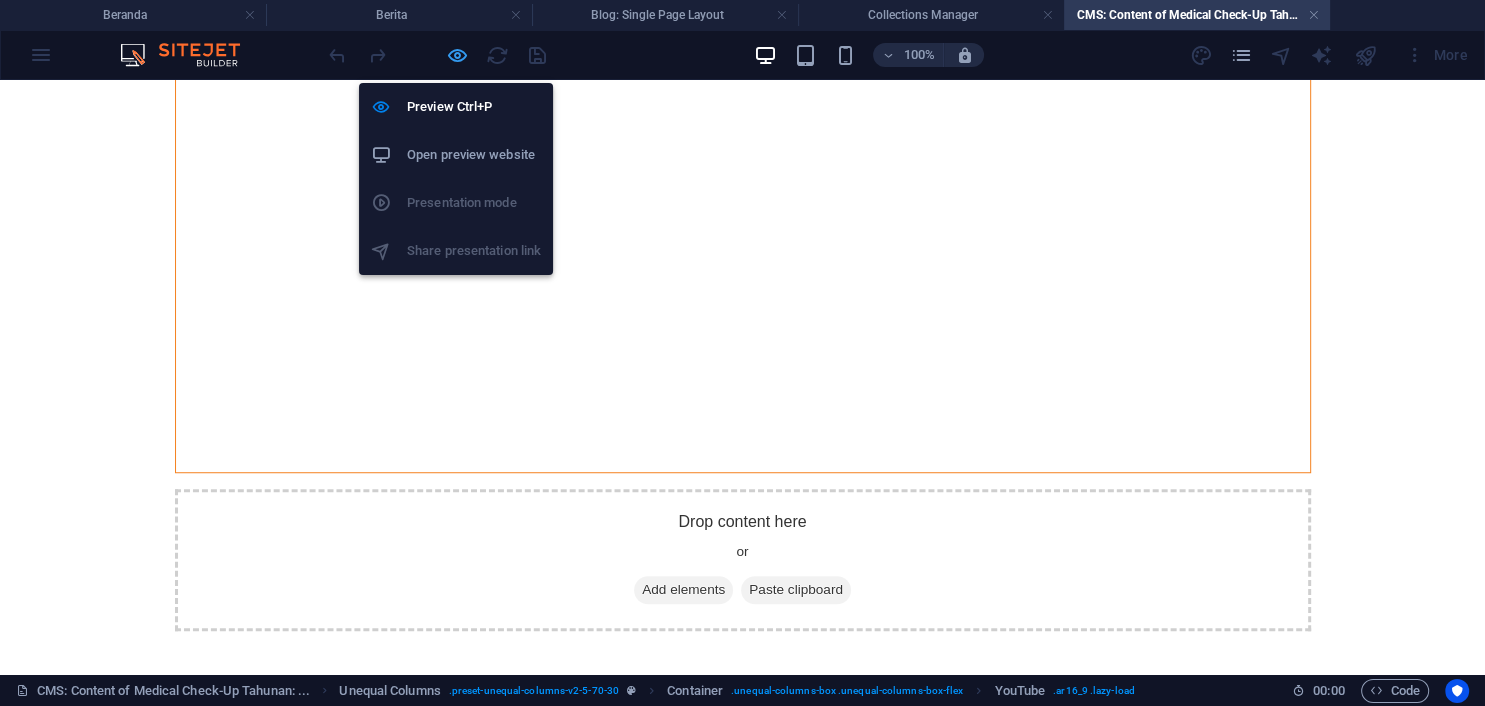 scroll, scrollTop: 1447, scrollLeft: 0, axis: vertical 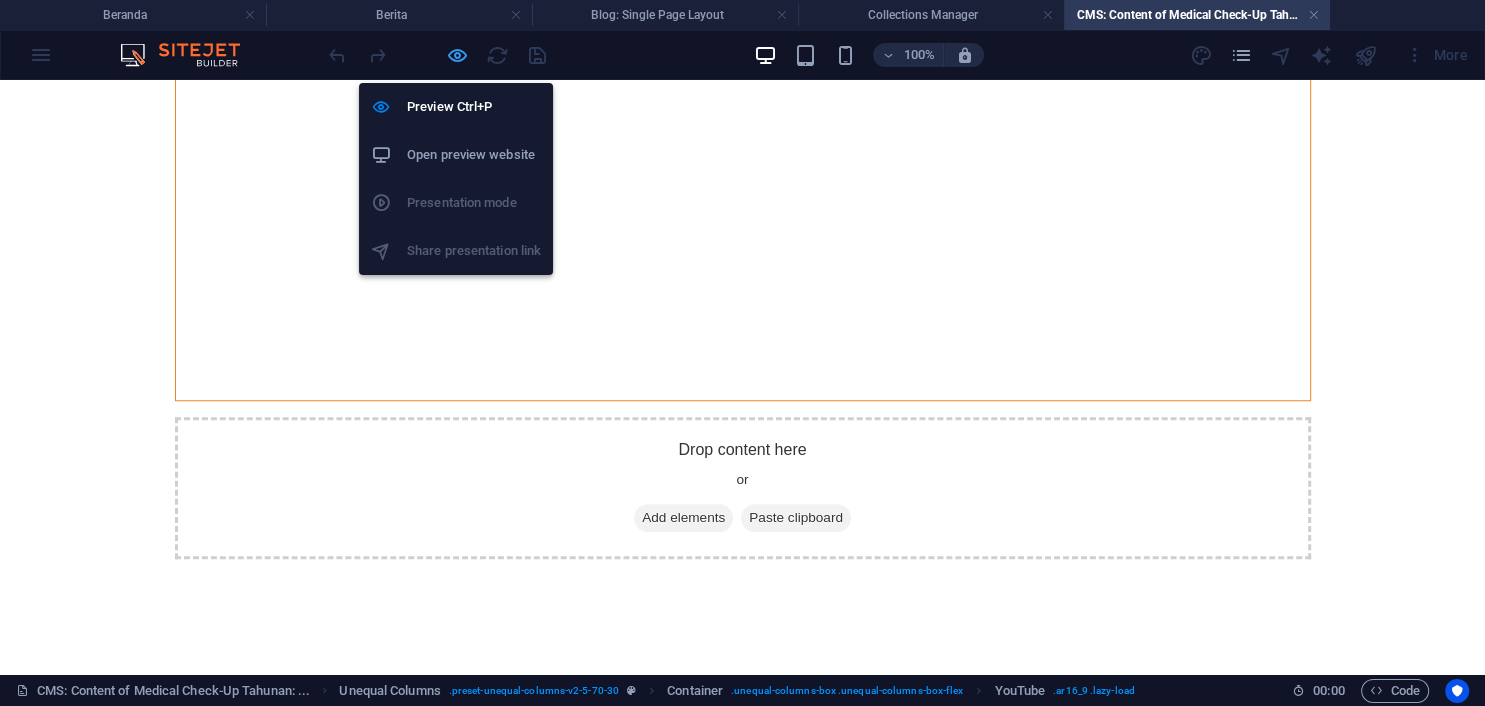 select on "ar16_9" 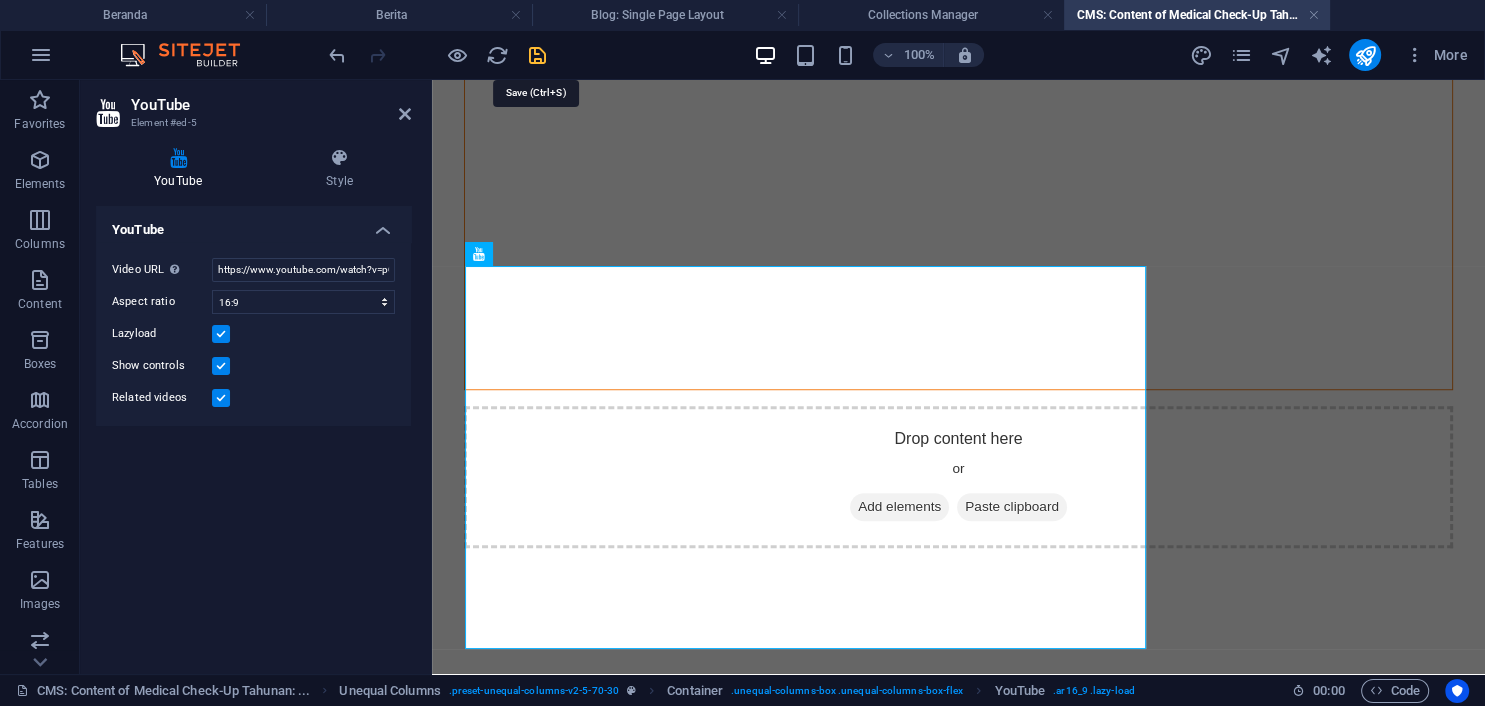 click at bounding box center (537, 55) 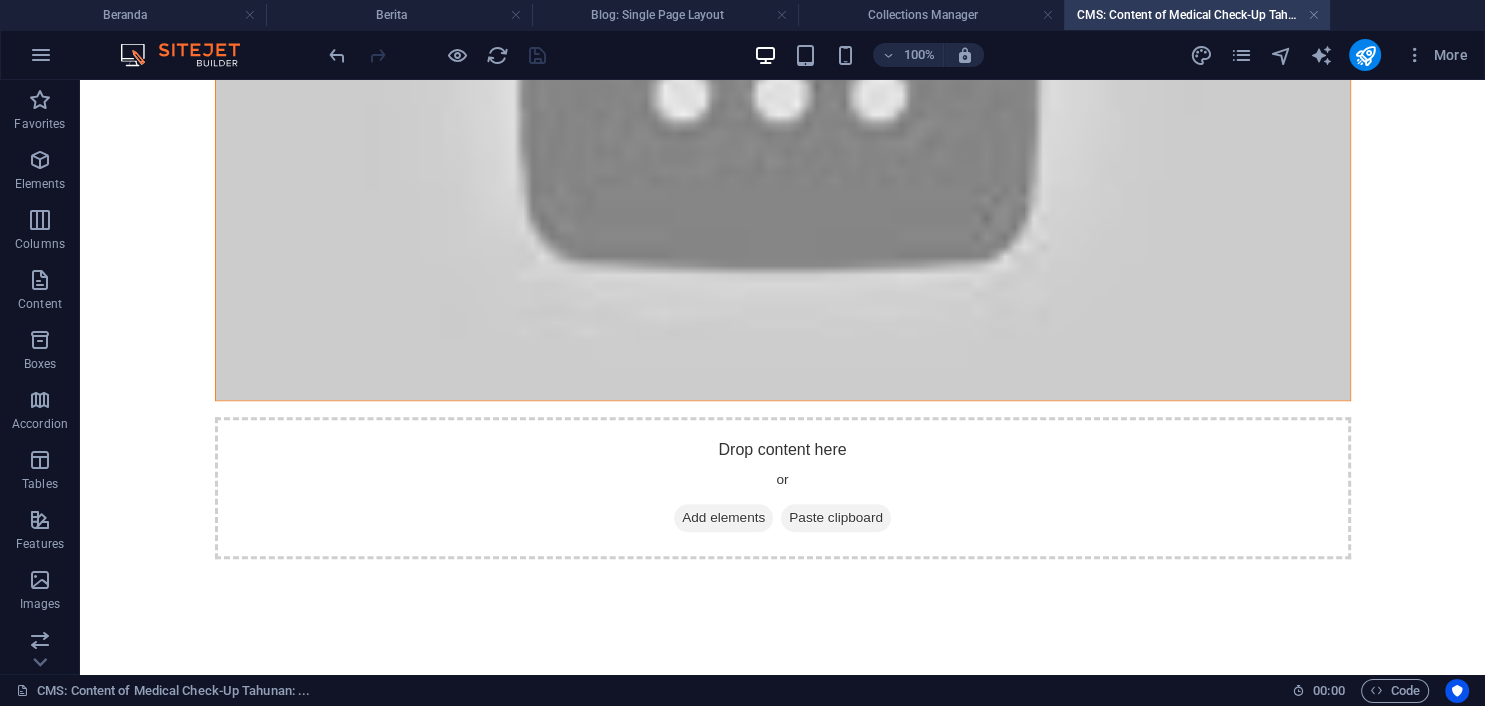 scroll, scrollTop: 1255, scrollLeft: 0, axis: vertical 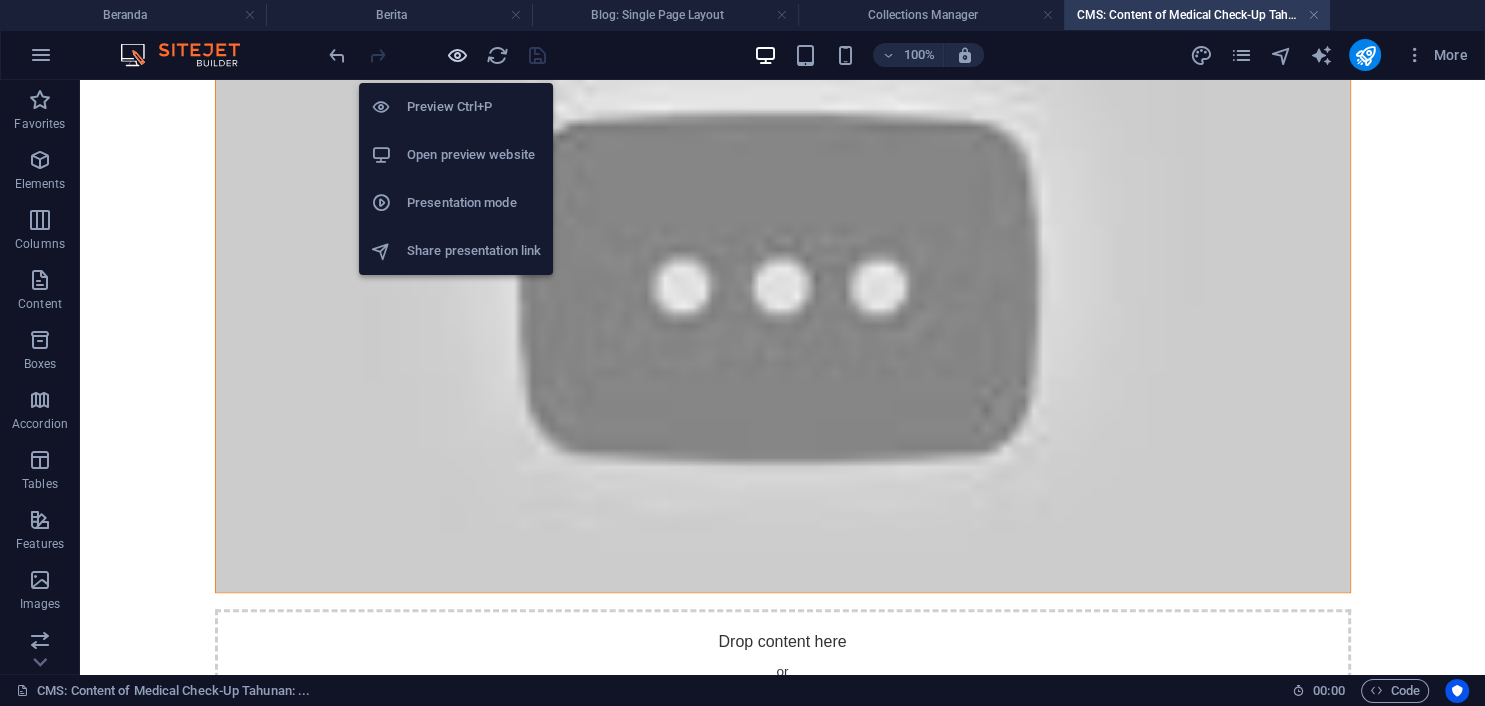 click at bounding box center [457, 55] 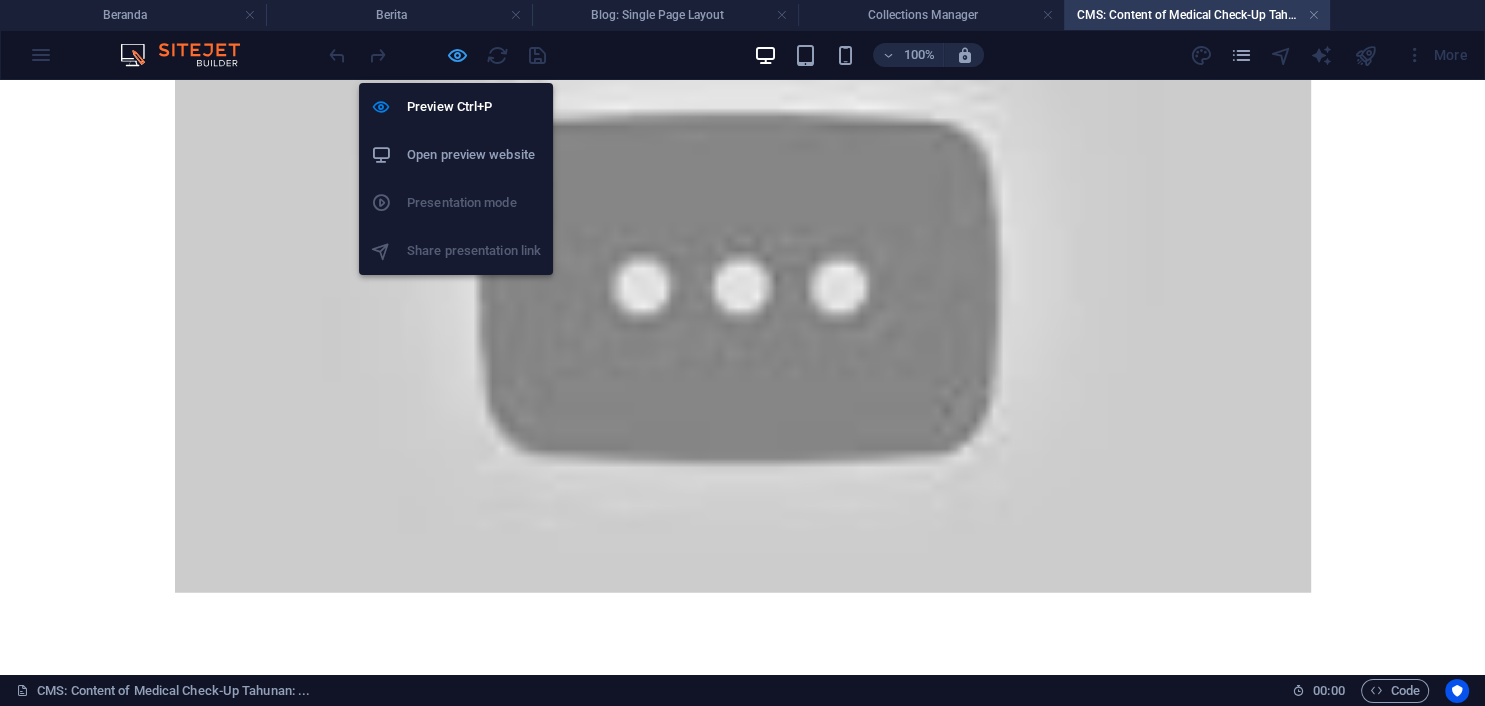 click at bounding box center (457, 55) 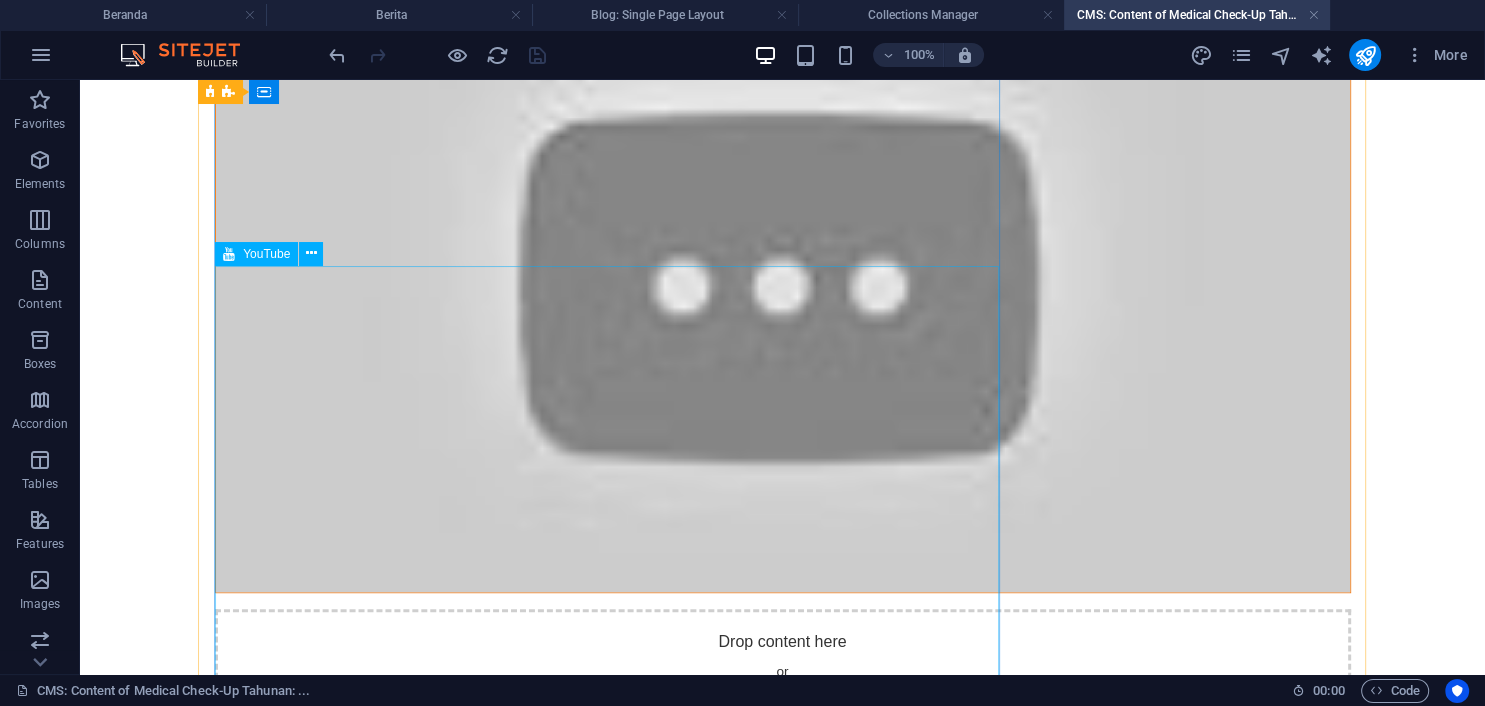click at bounding box center [783, 273] 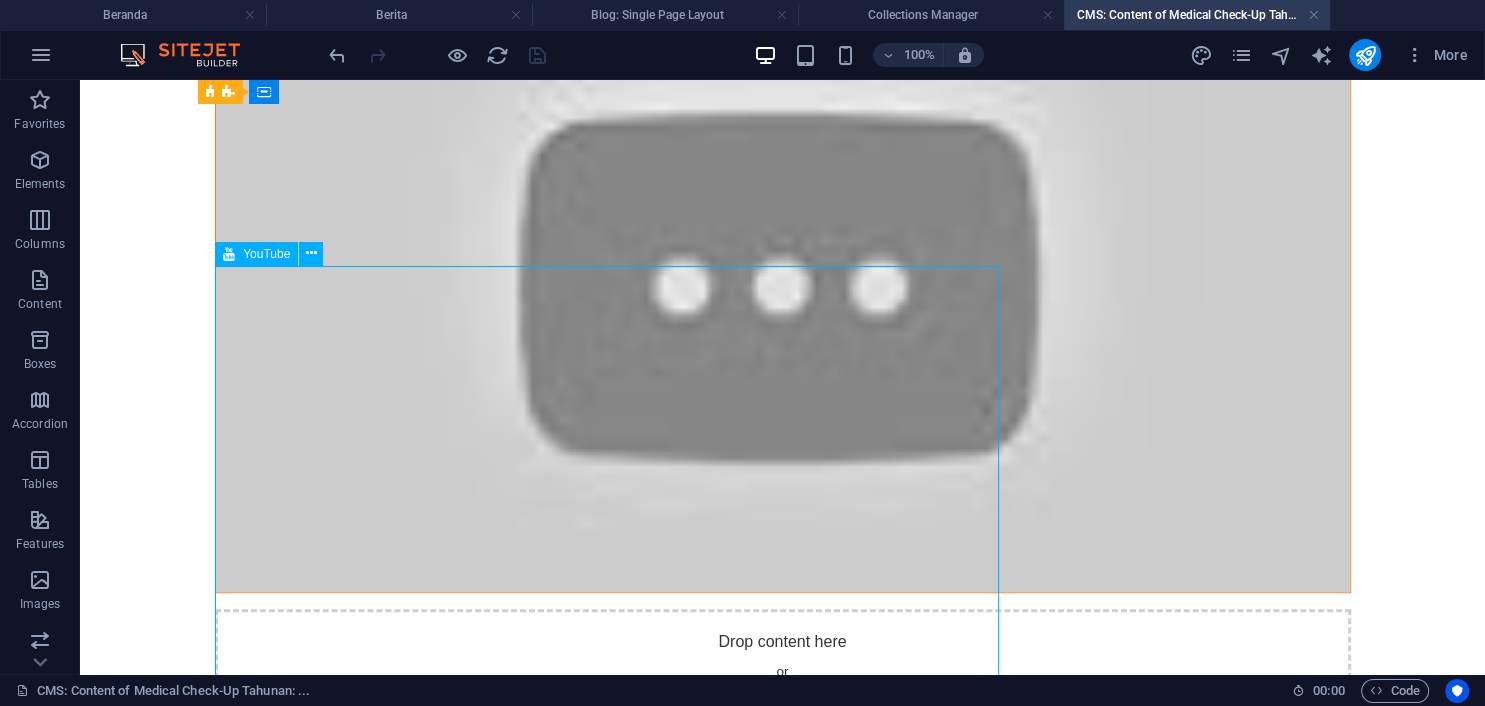 click at bounding box center (783, 273) 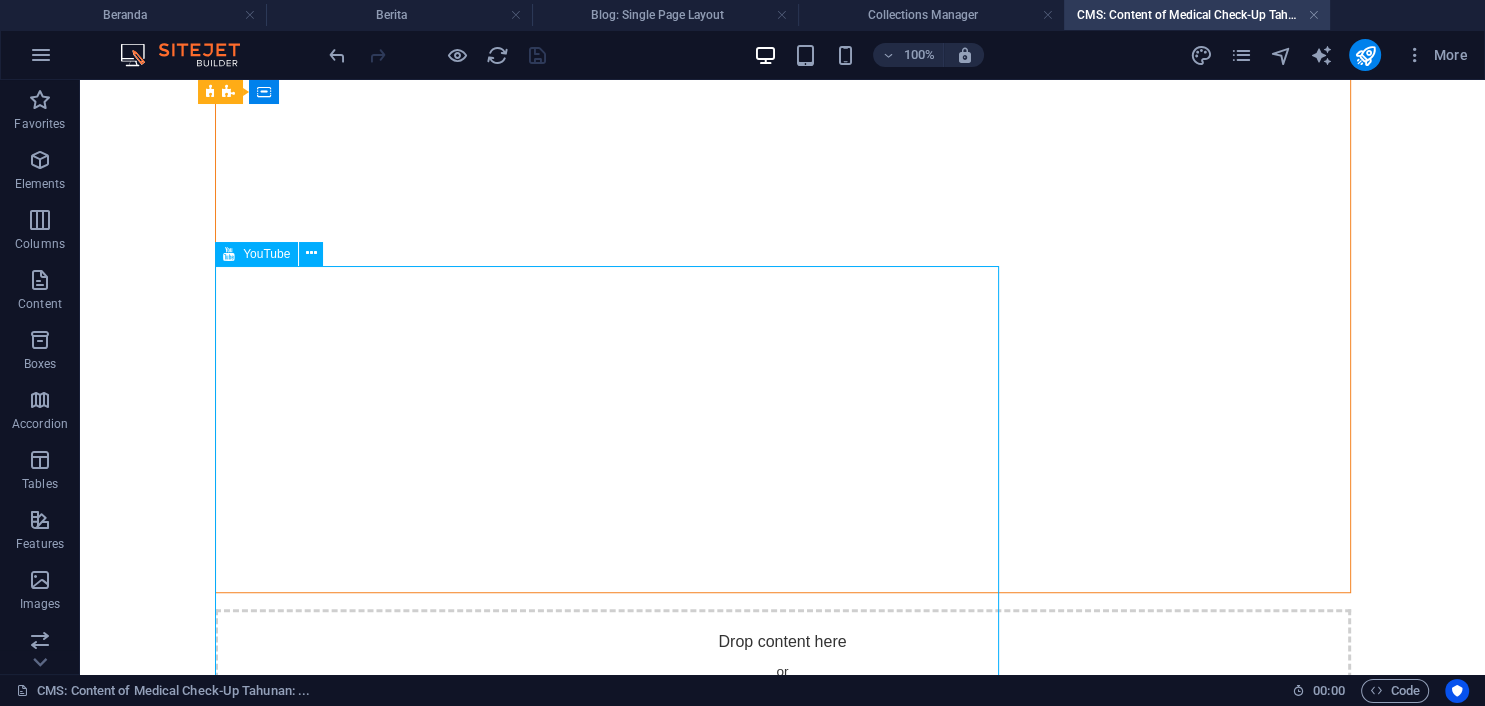 select on "ar16_9" 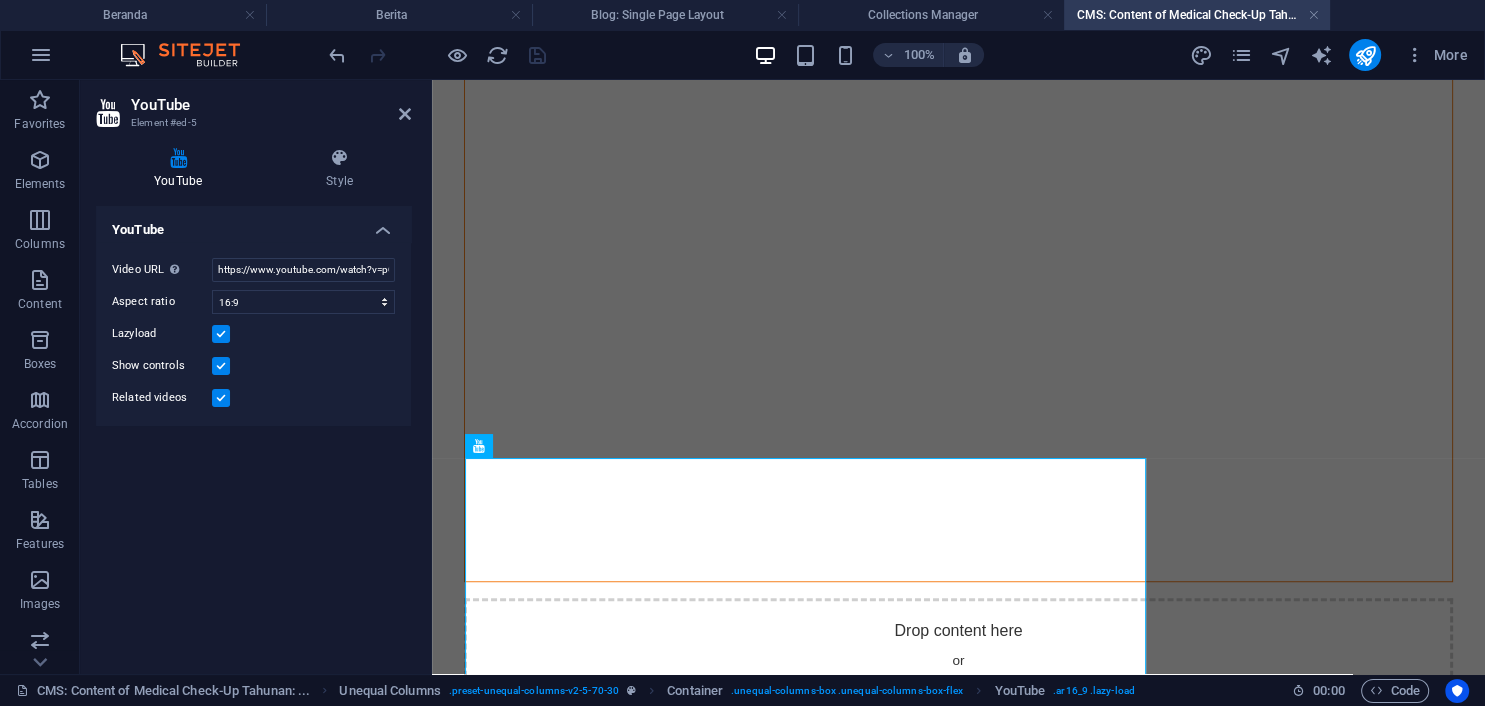 click at bounding box center [221, 334] 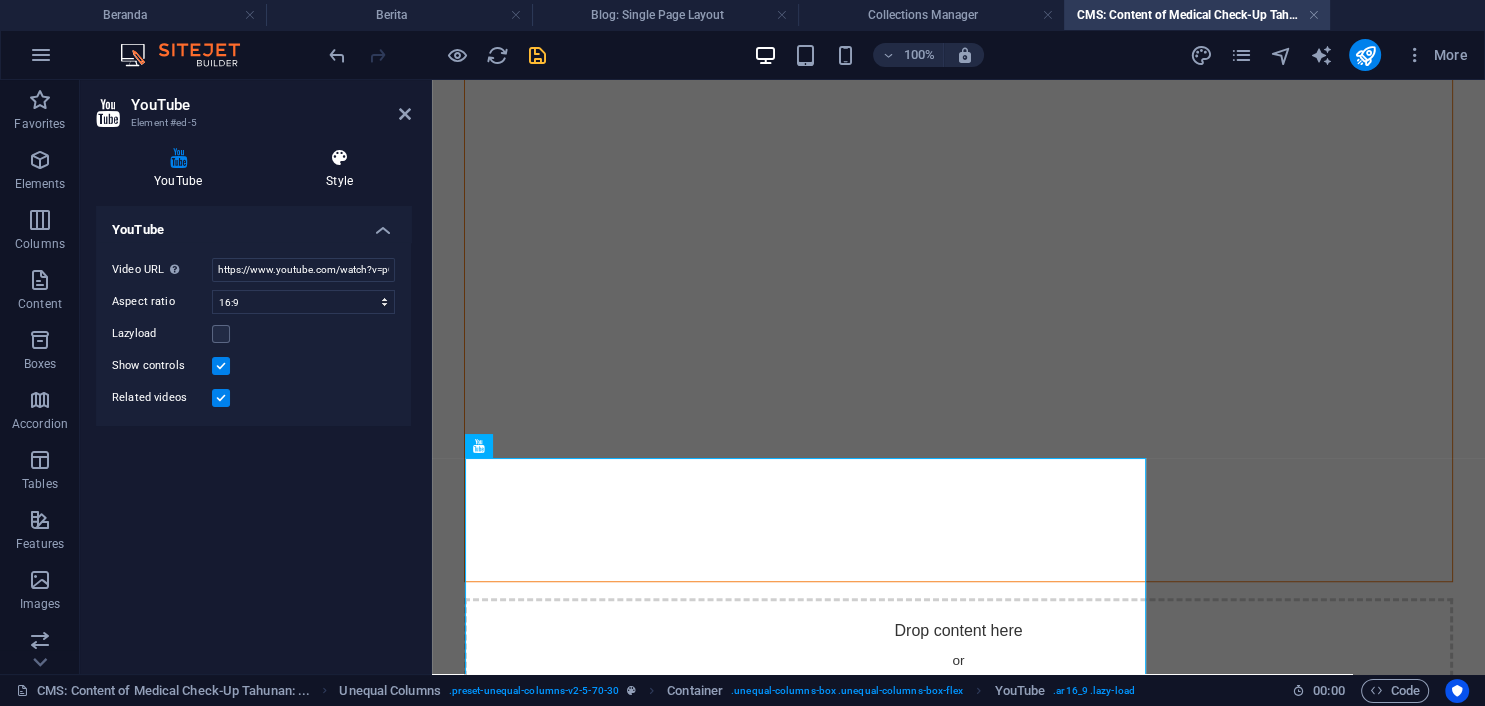 click at bounding box center (339, 158) 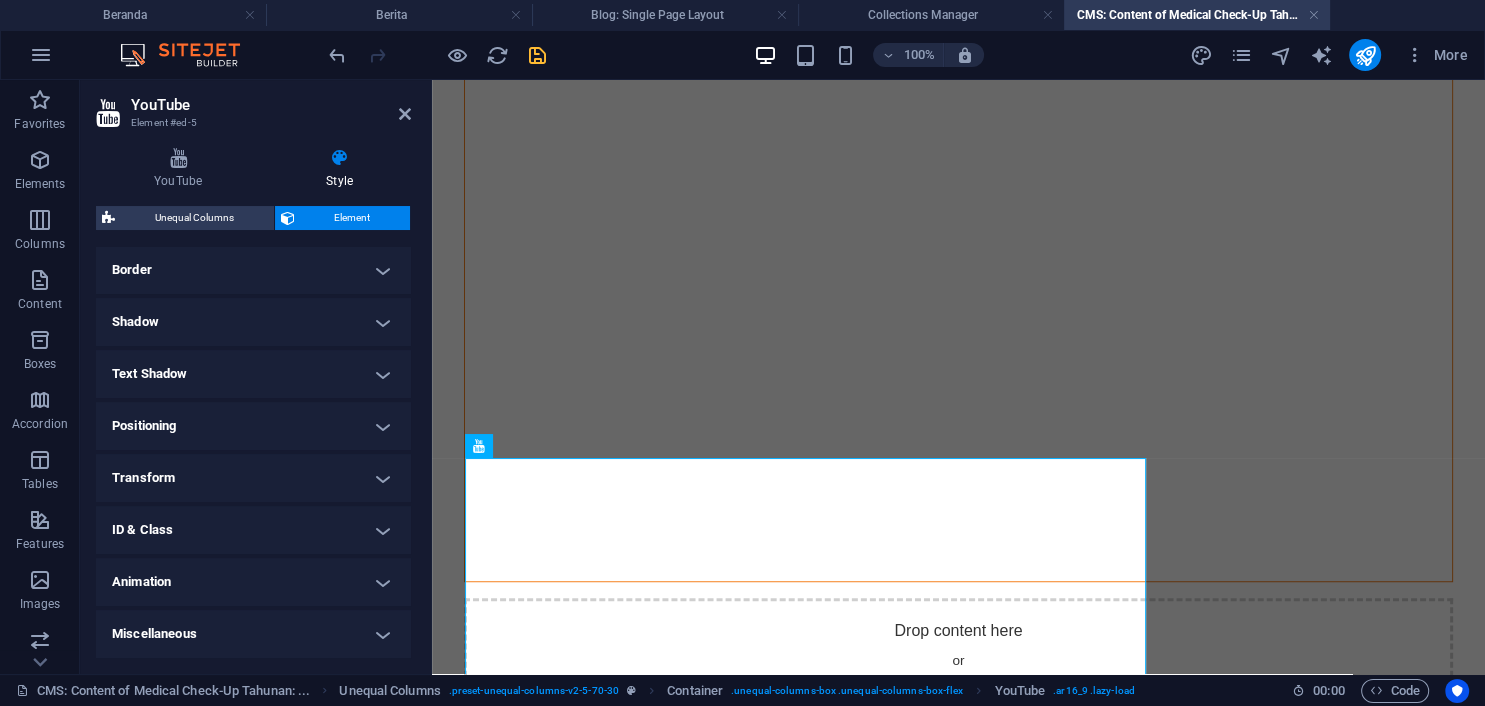 scroll, scrollTop: 0, scrollLeft: 0, axis: both 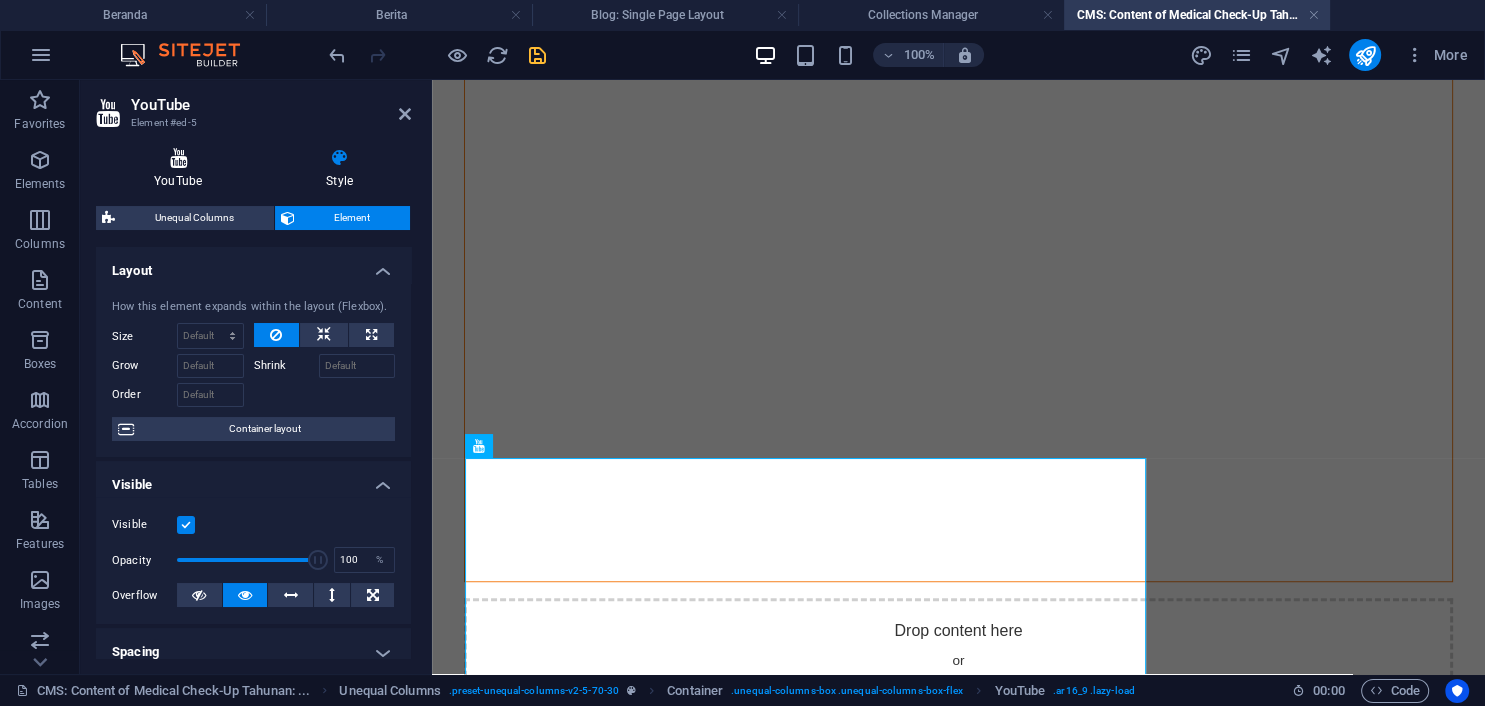 click at bounding box center [178, 158] 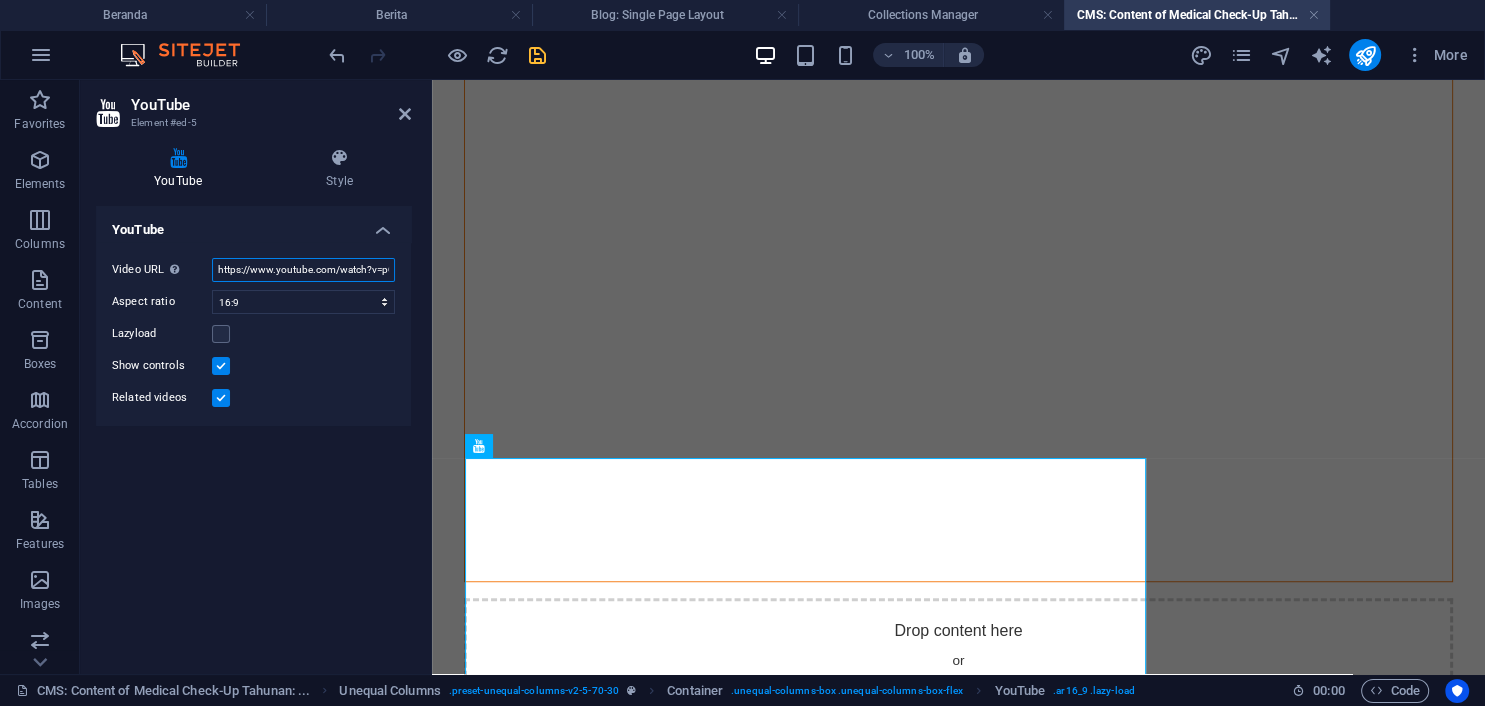 click on "https://www.youtube.com/watch?v=pQ7vcyV42LE" at bounding box center [303, 270] 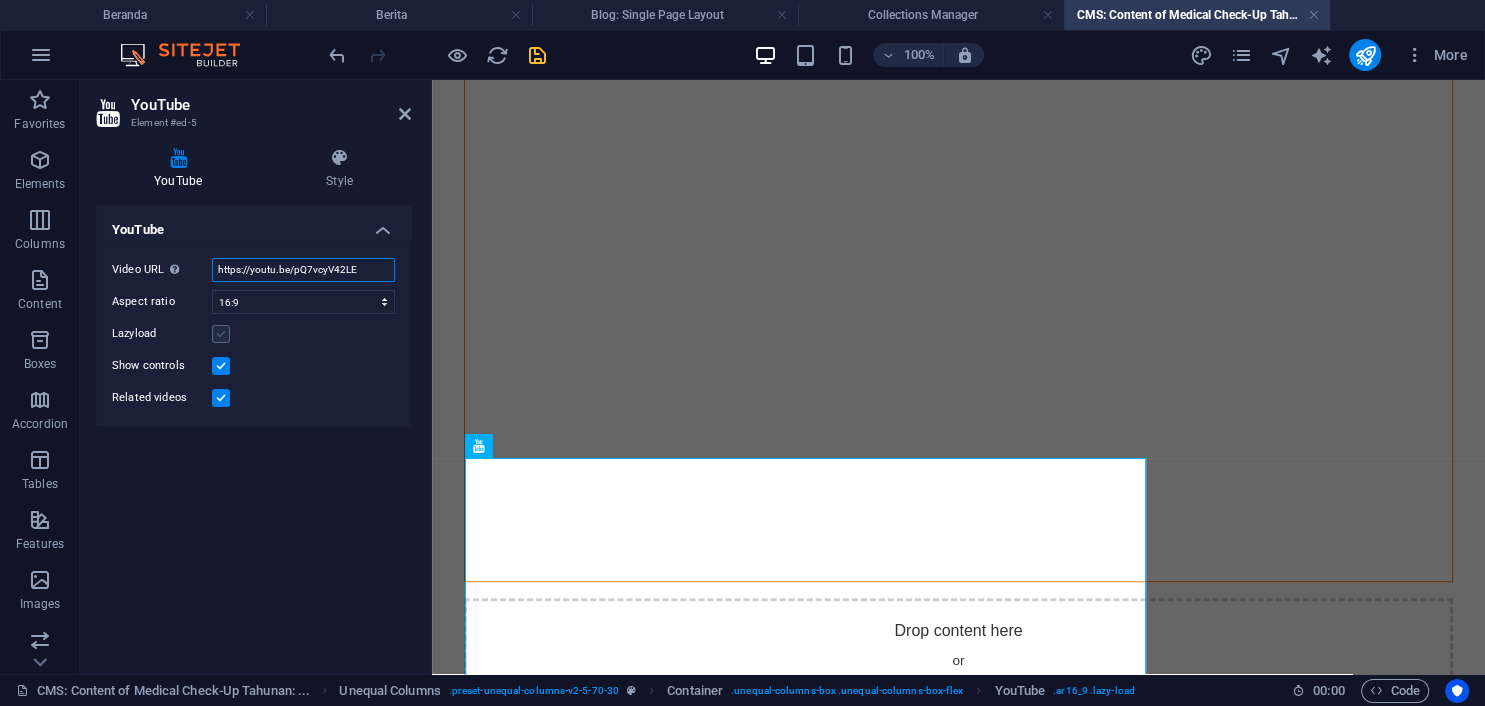 type on "https://youtu.be/pQ7vcyV42LE" 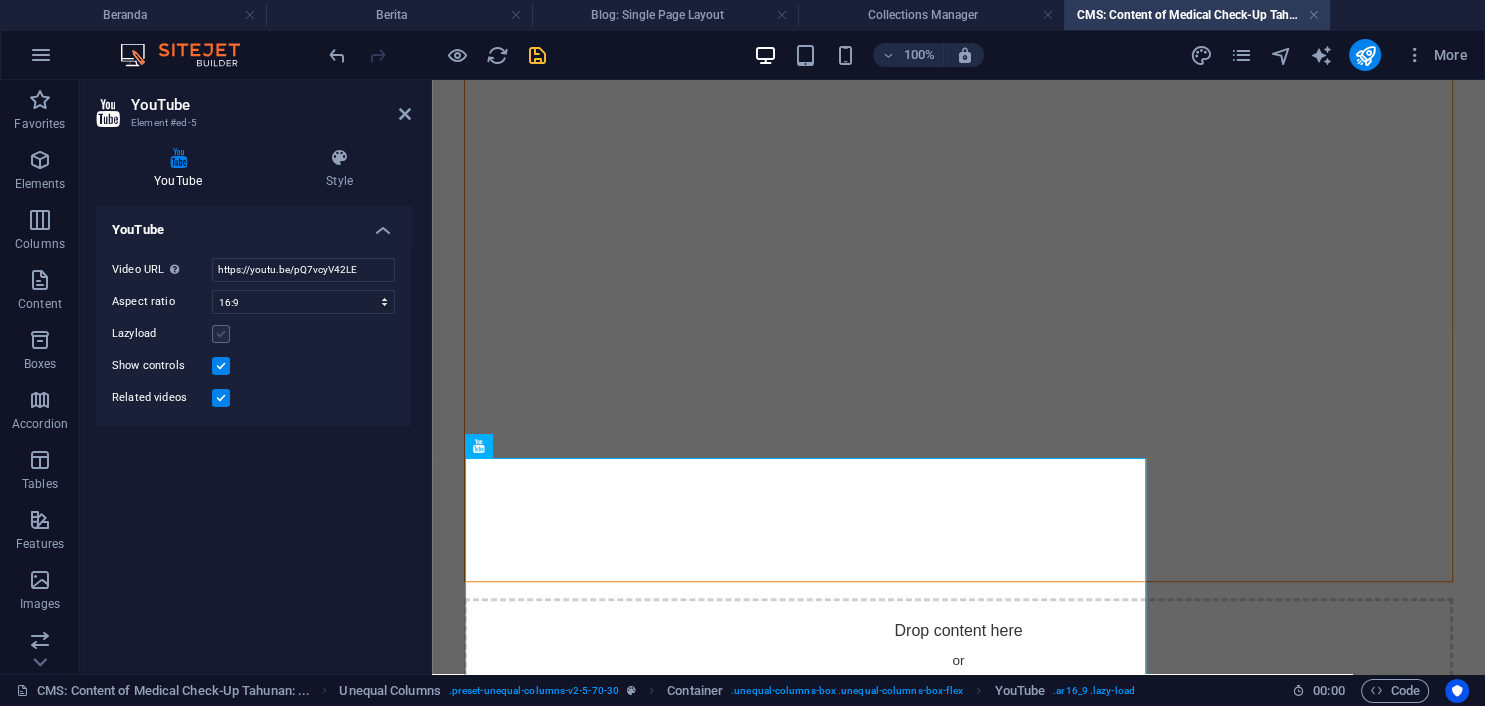 click at bounding box center (221, 334) 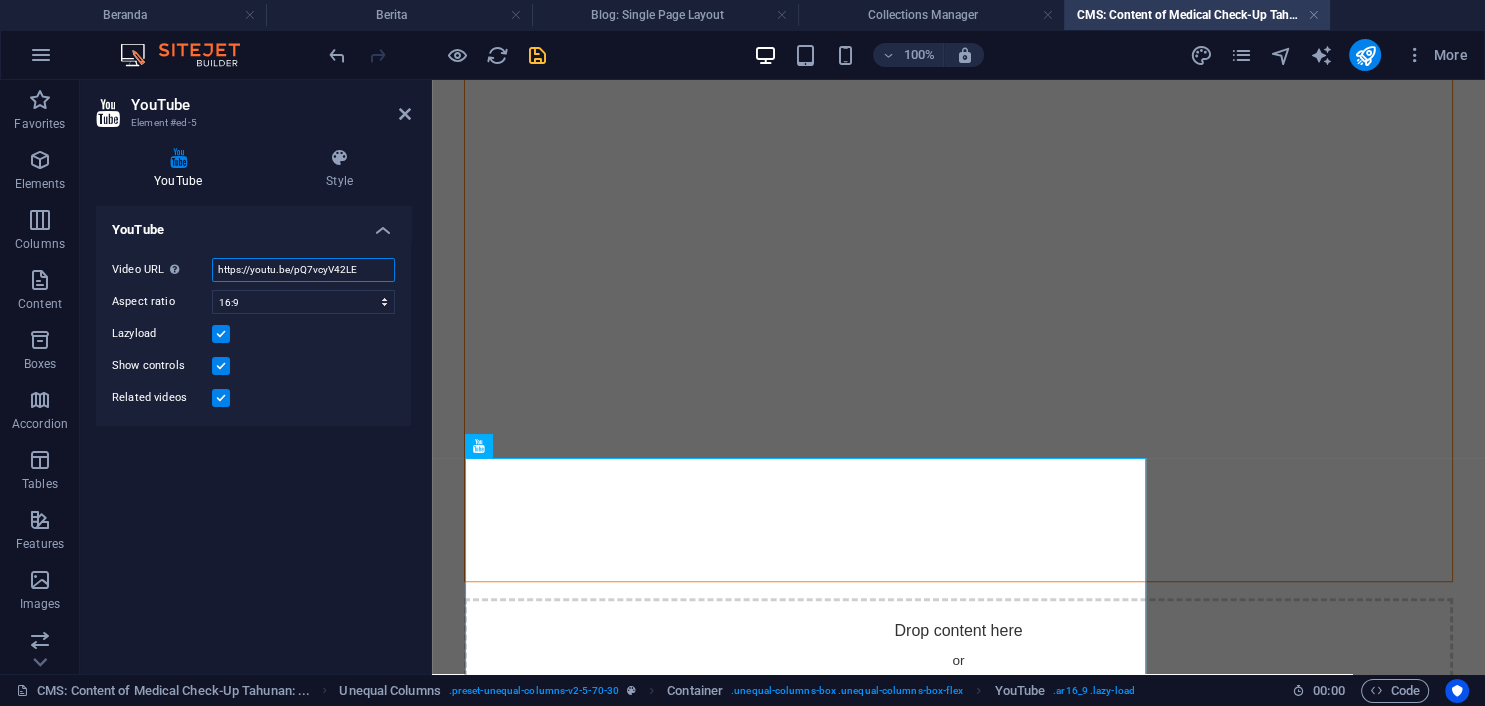 click on "https://youtu.be/pQ7vcyV42LE" at bounding box center (303, 270) 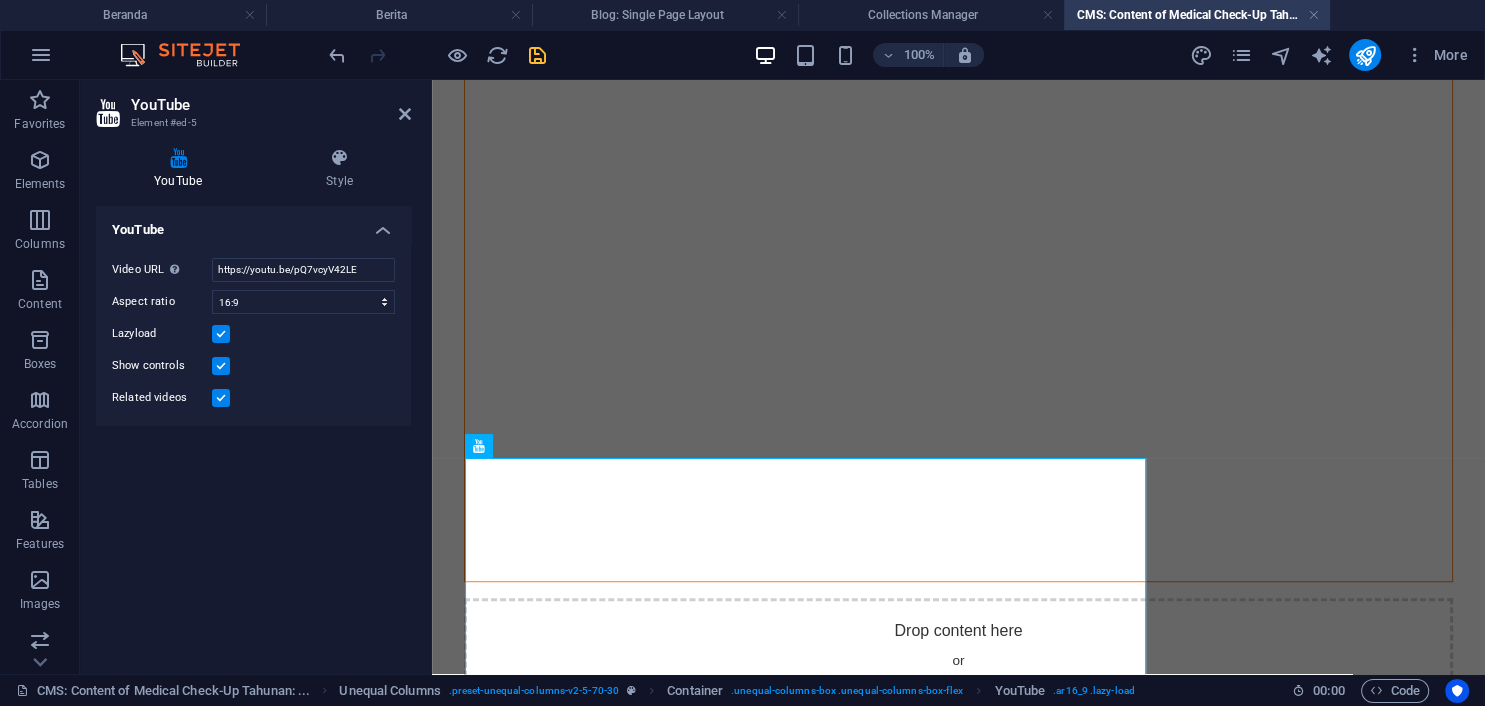 click at bounding box center (537, 55) 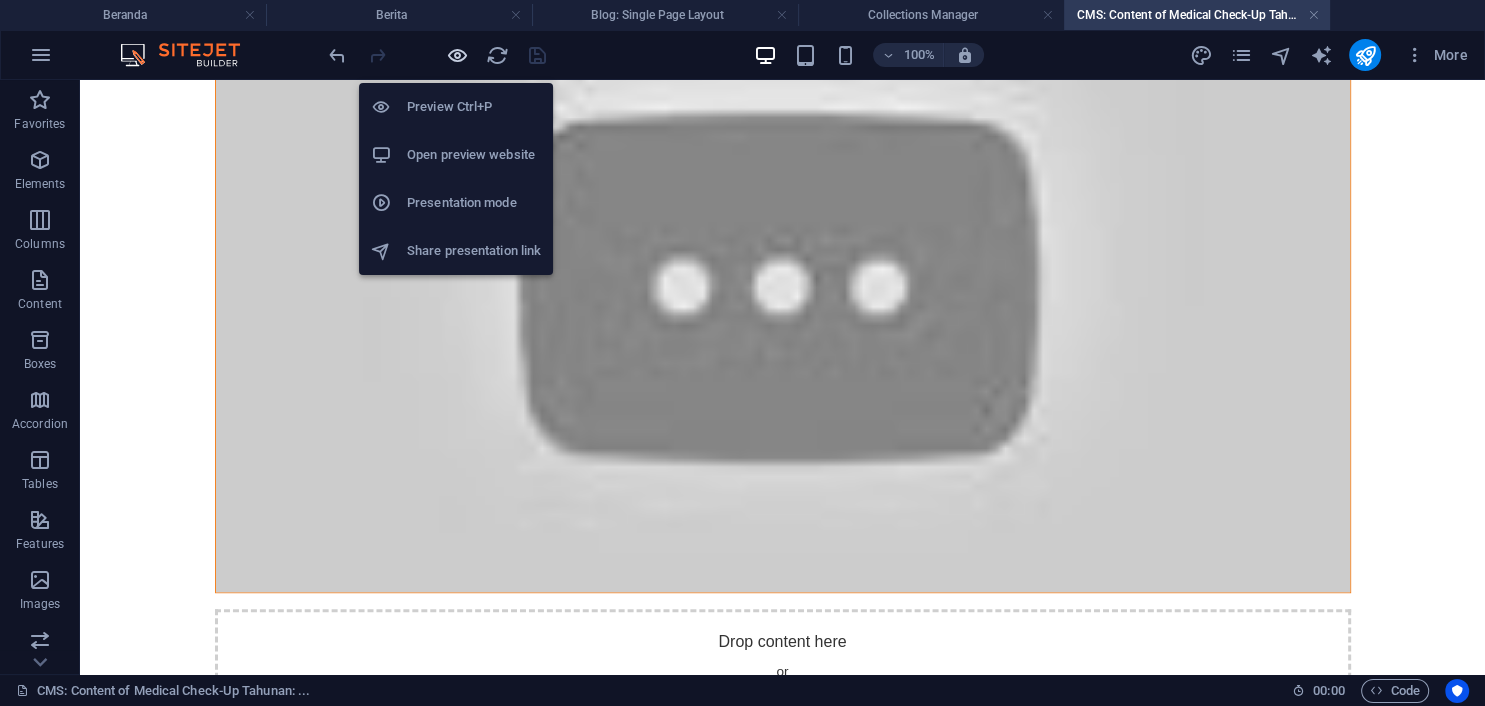 click at bounding box center [457, 55] 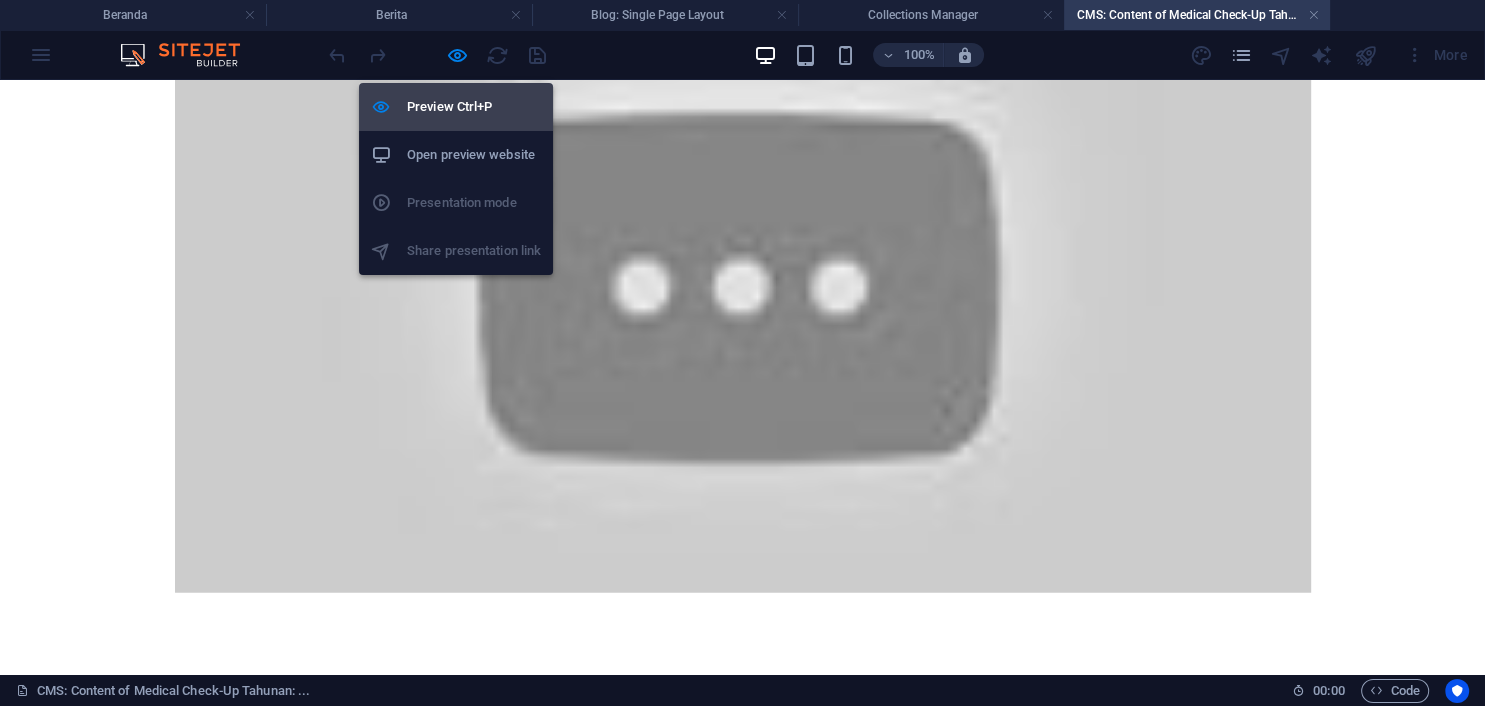 click on "Preview Ctrl+P" at bounding box center [474, 107] 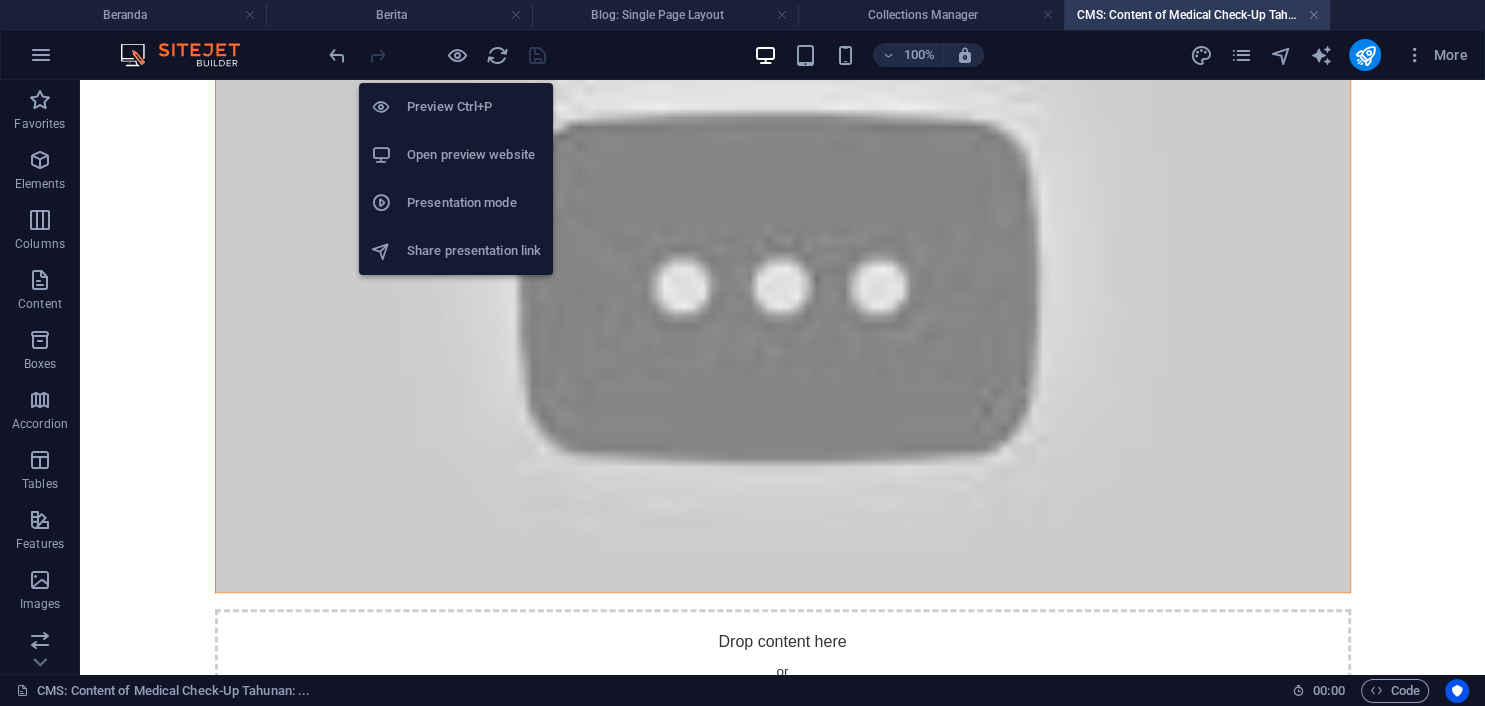 click on "Preview Ctrl+P" at bounding box center (474, 107) 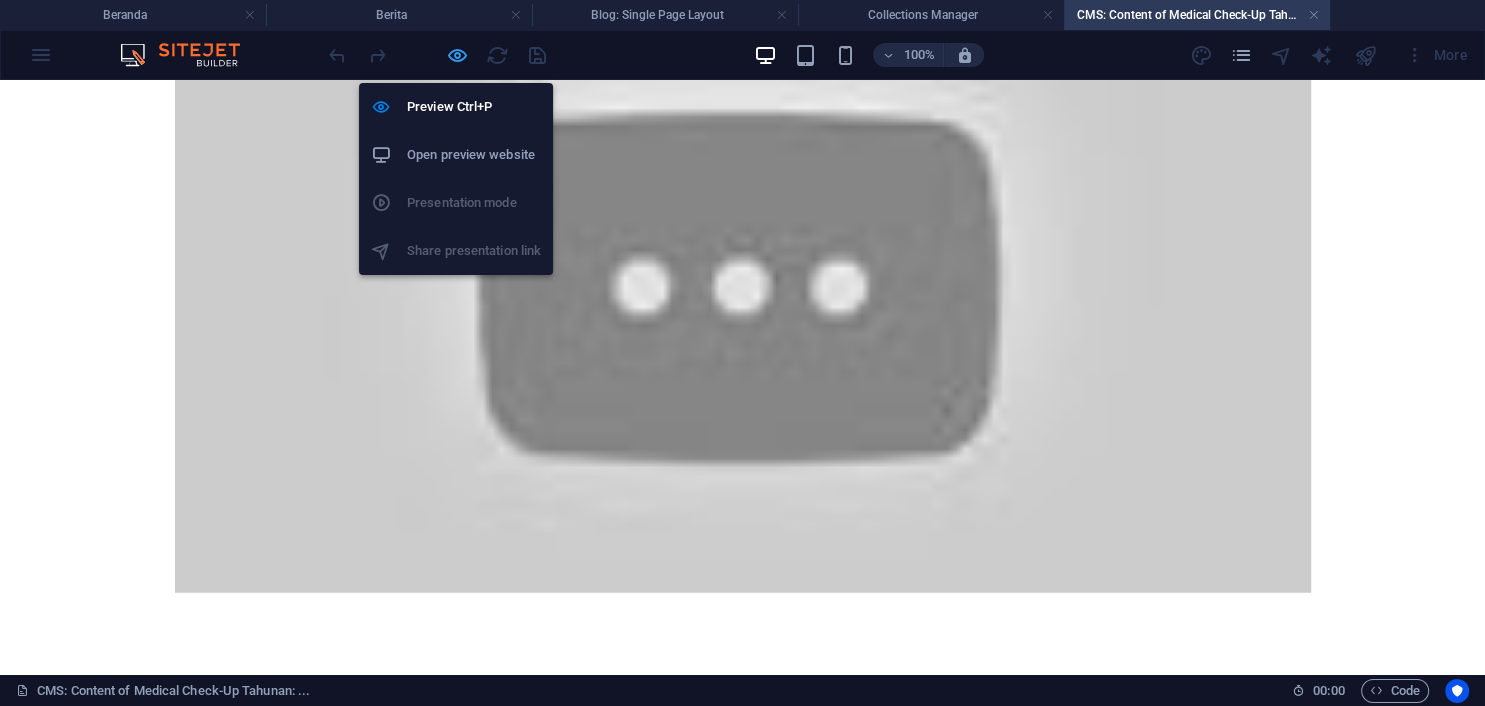 click at bounding box center (457, 55) 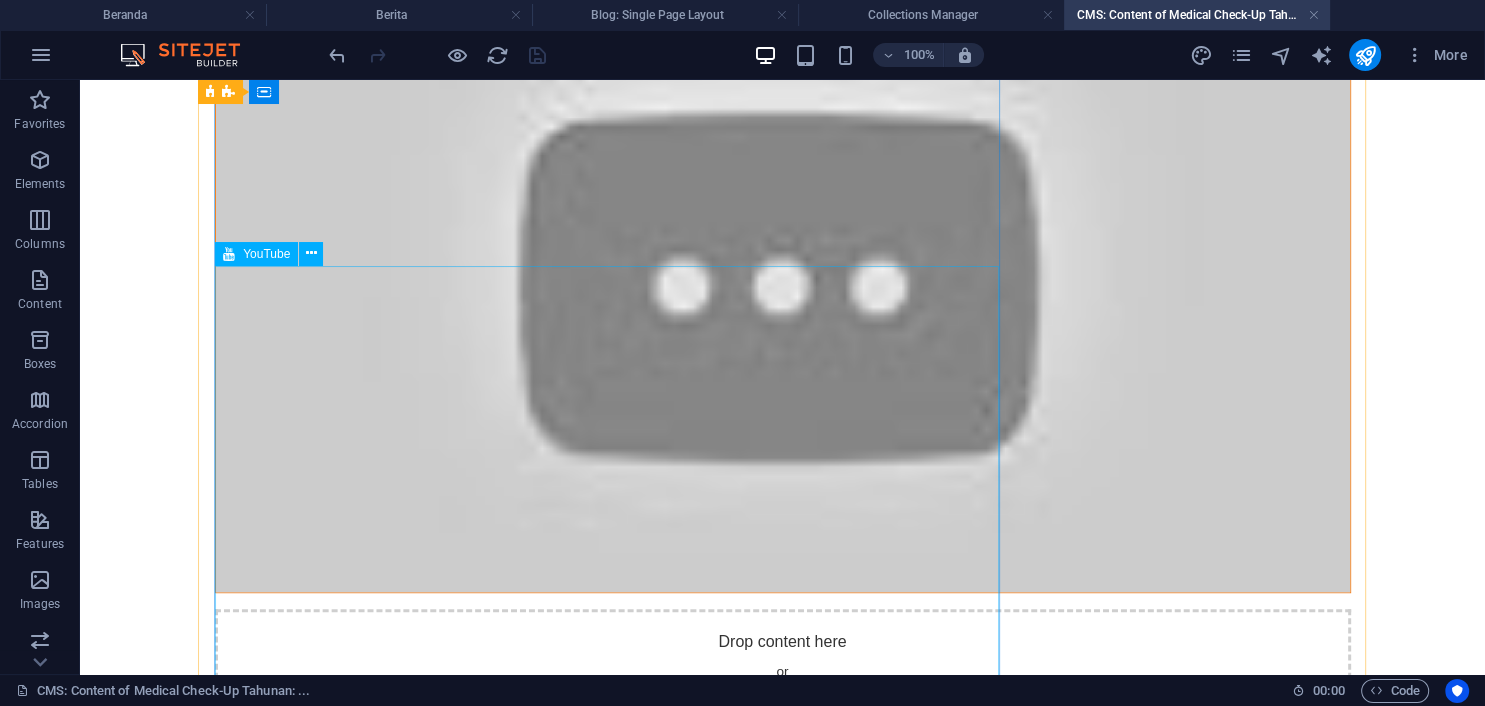 click at bounding box center (783, 273) 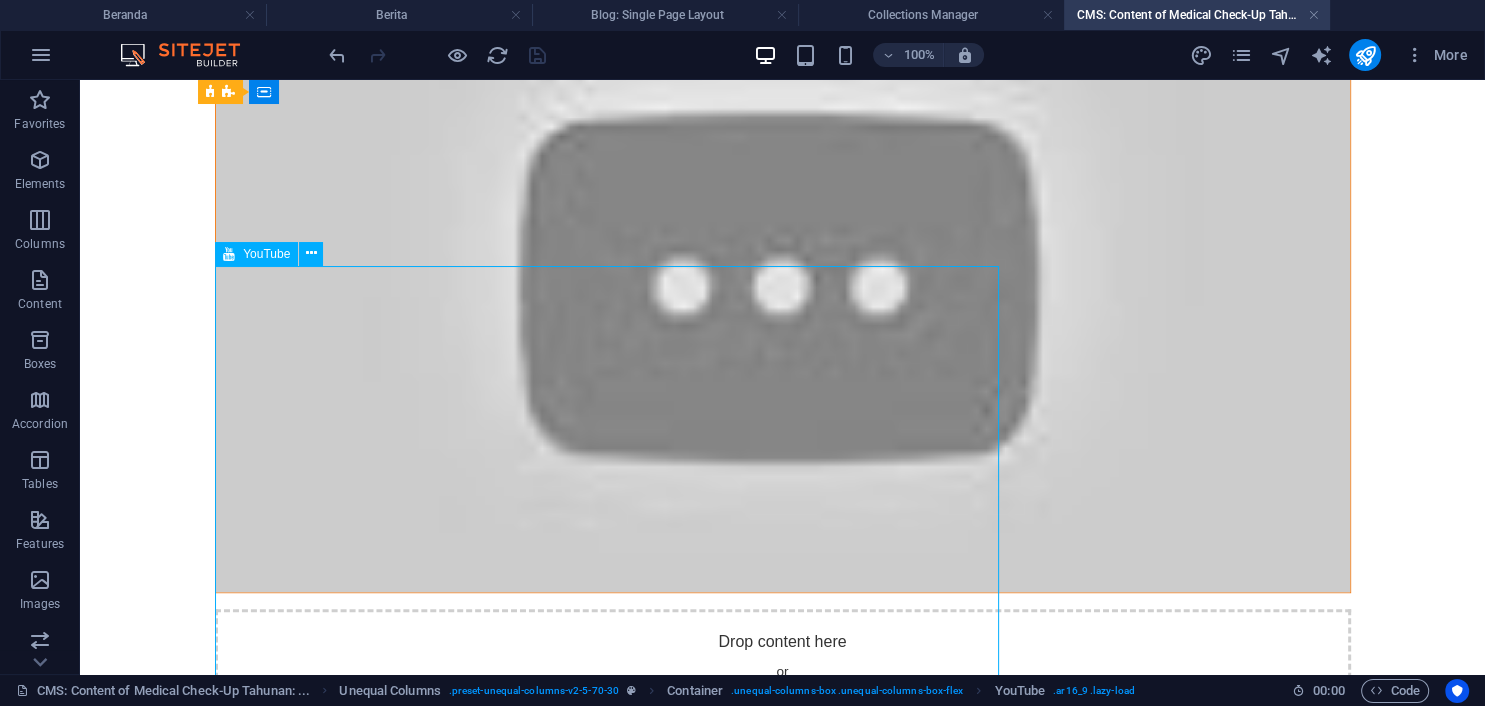 click at bounding box center [783, 273] 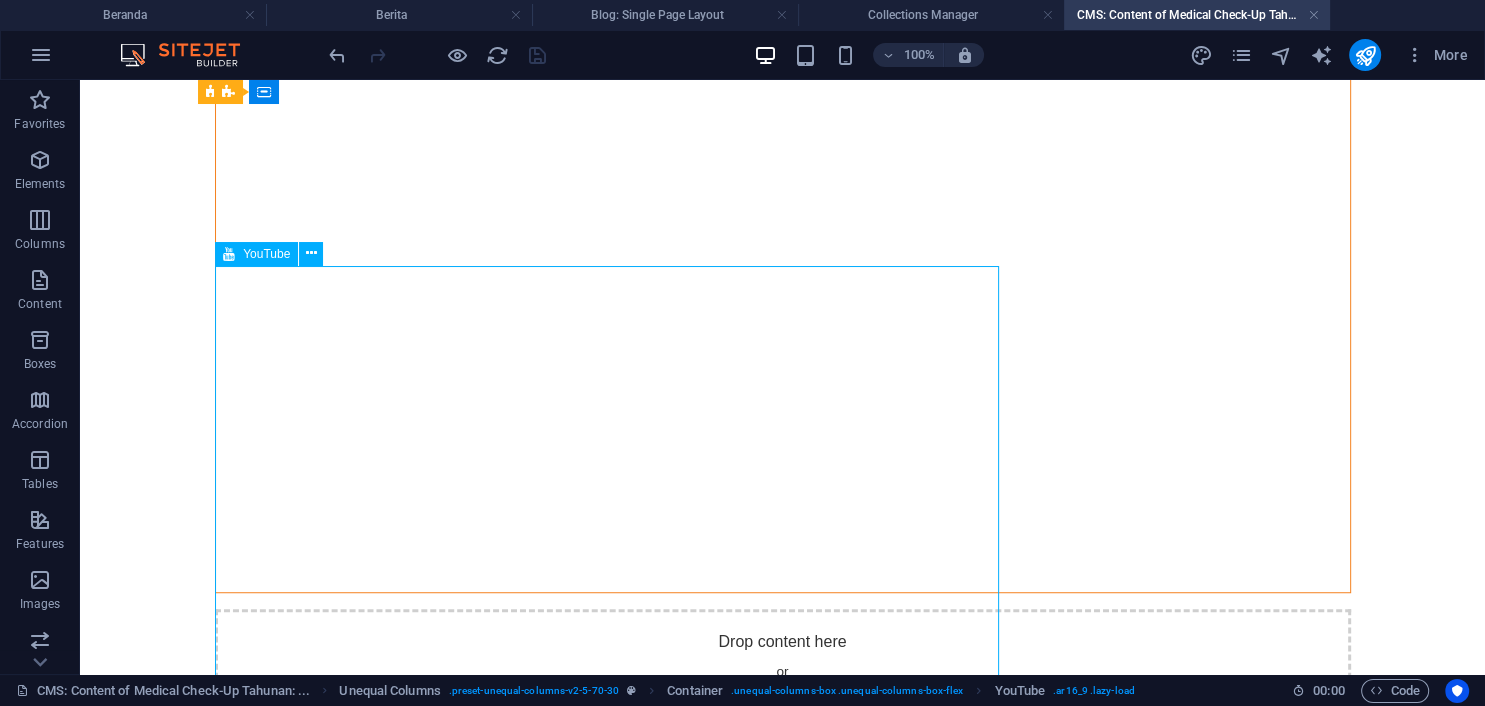 select on "ar16_9" 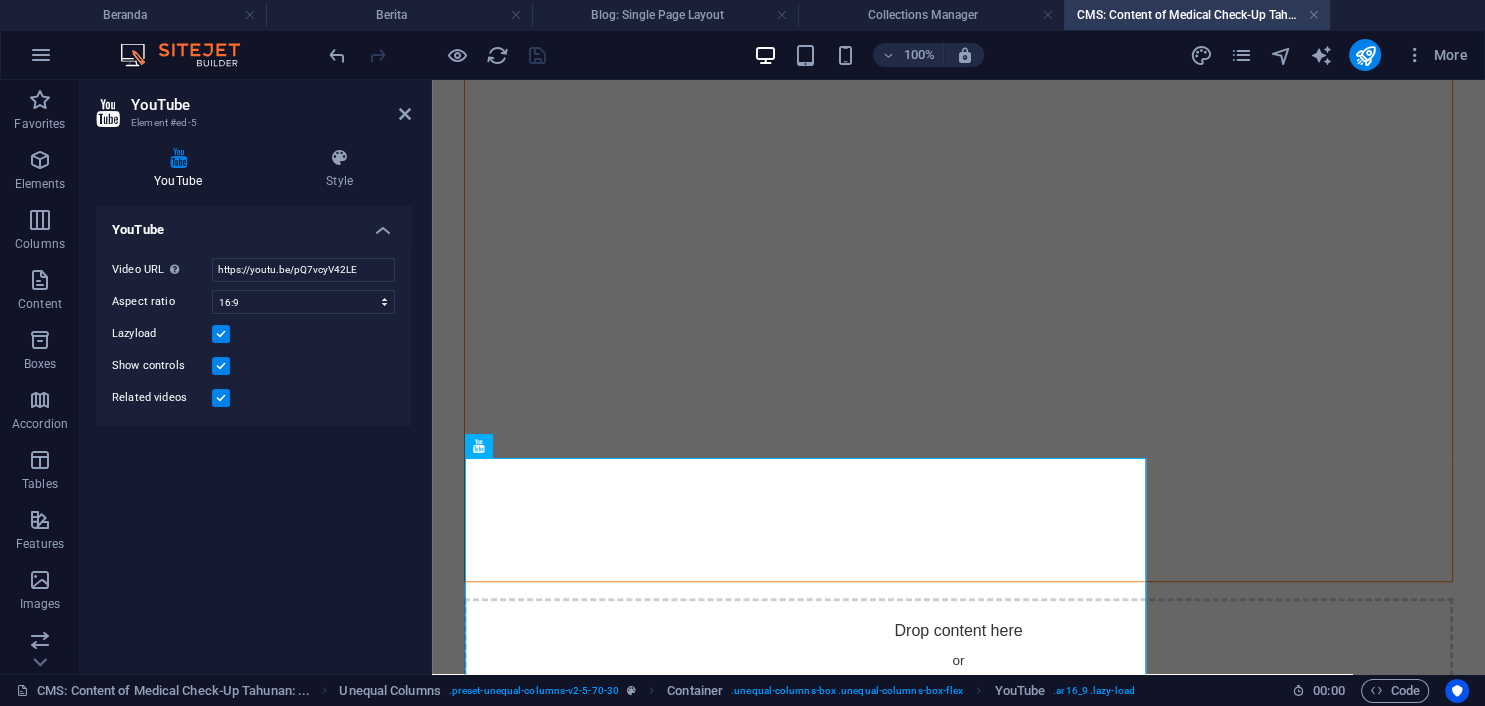 click at bounding box center [221, 334] 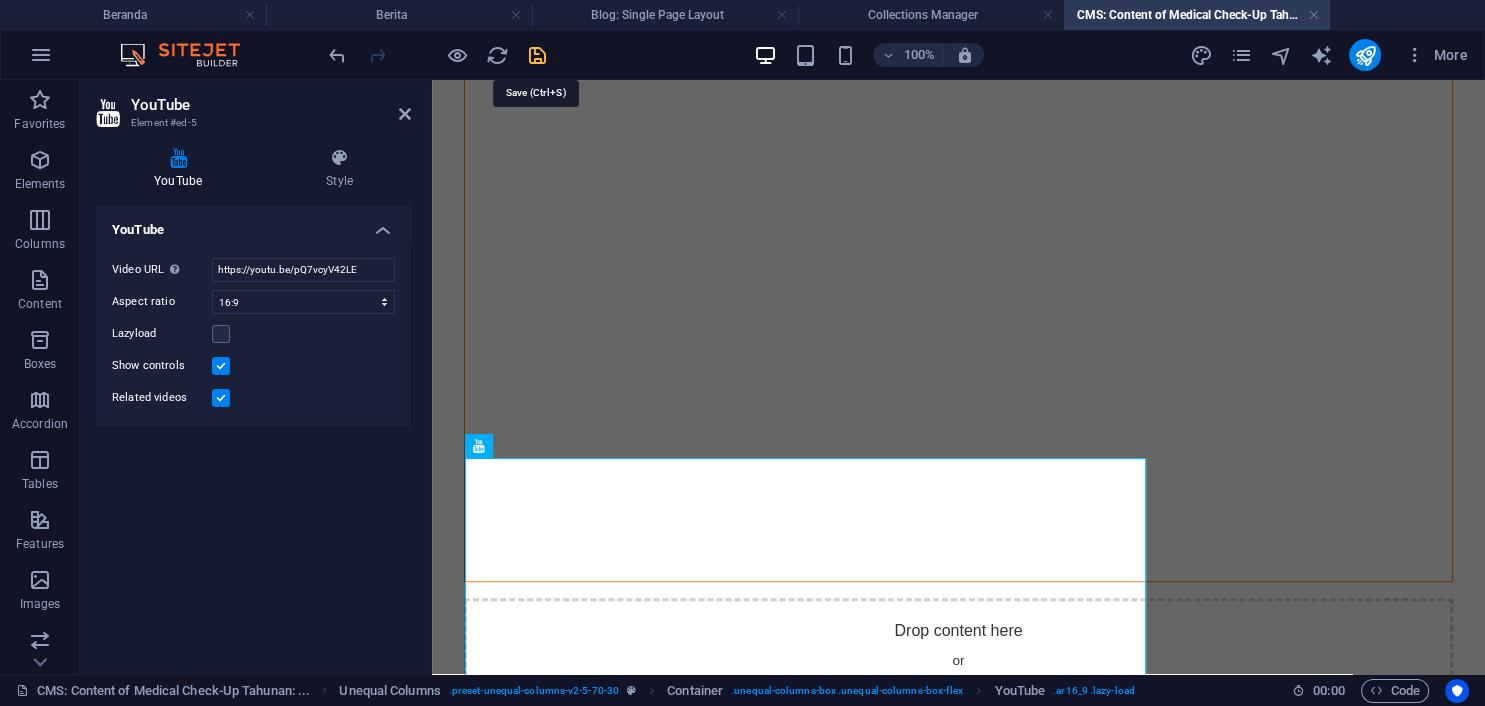 click at bounding box center (537, 55) 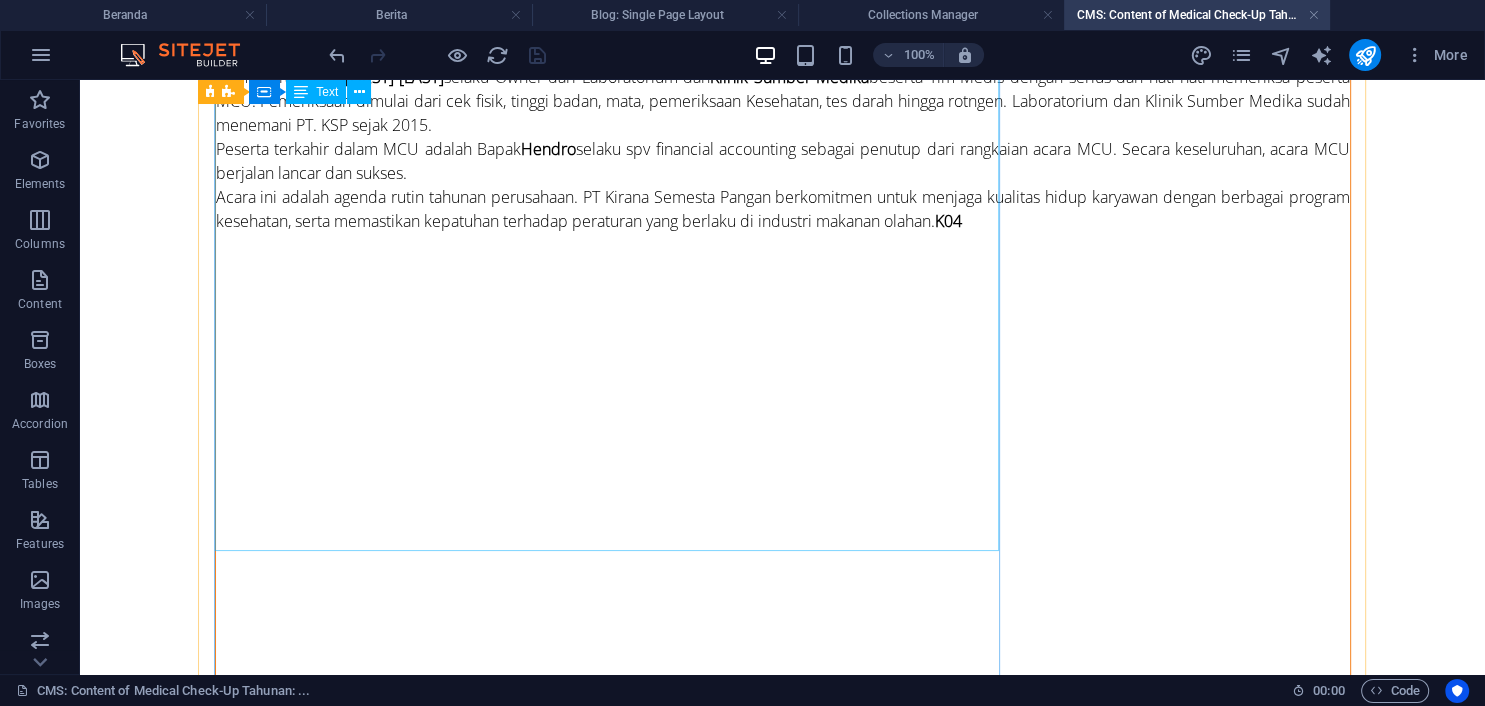scroll, scrollTop: 1375, scrollLeft: 0, axis: vertical 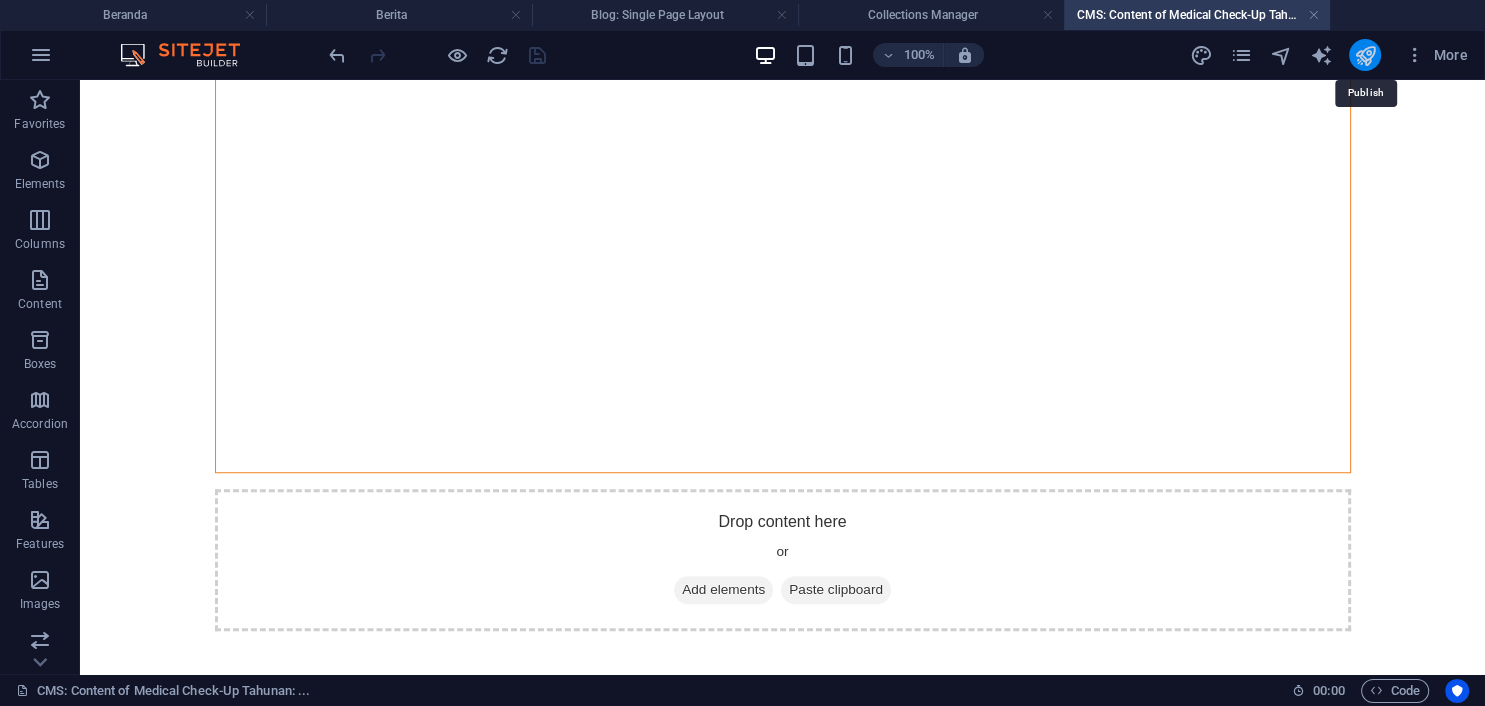 click at bounding box center (1364, 55) 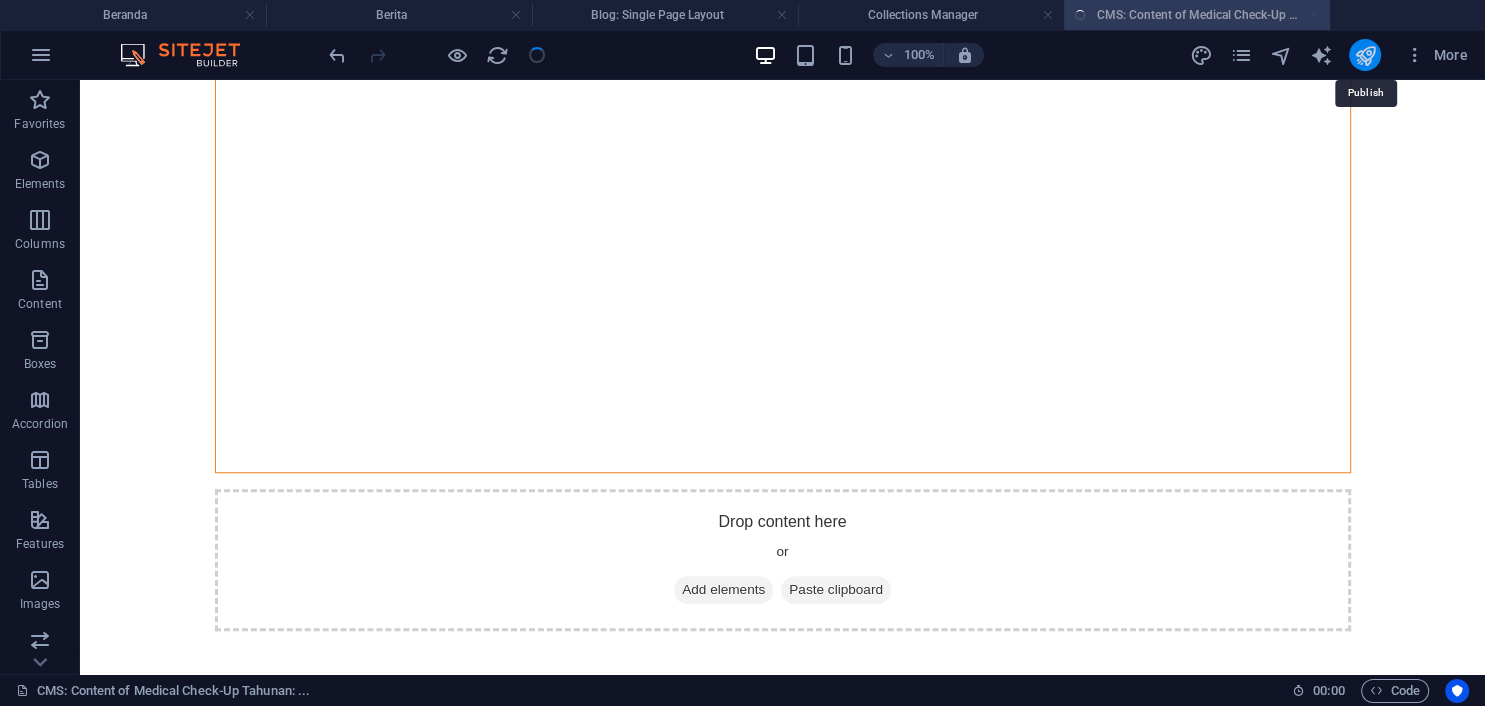 click at bounding box center [783, 153] 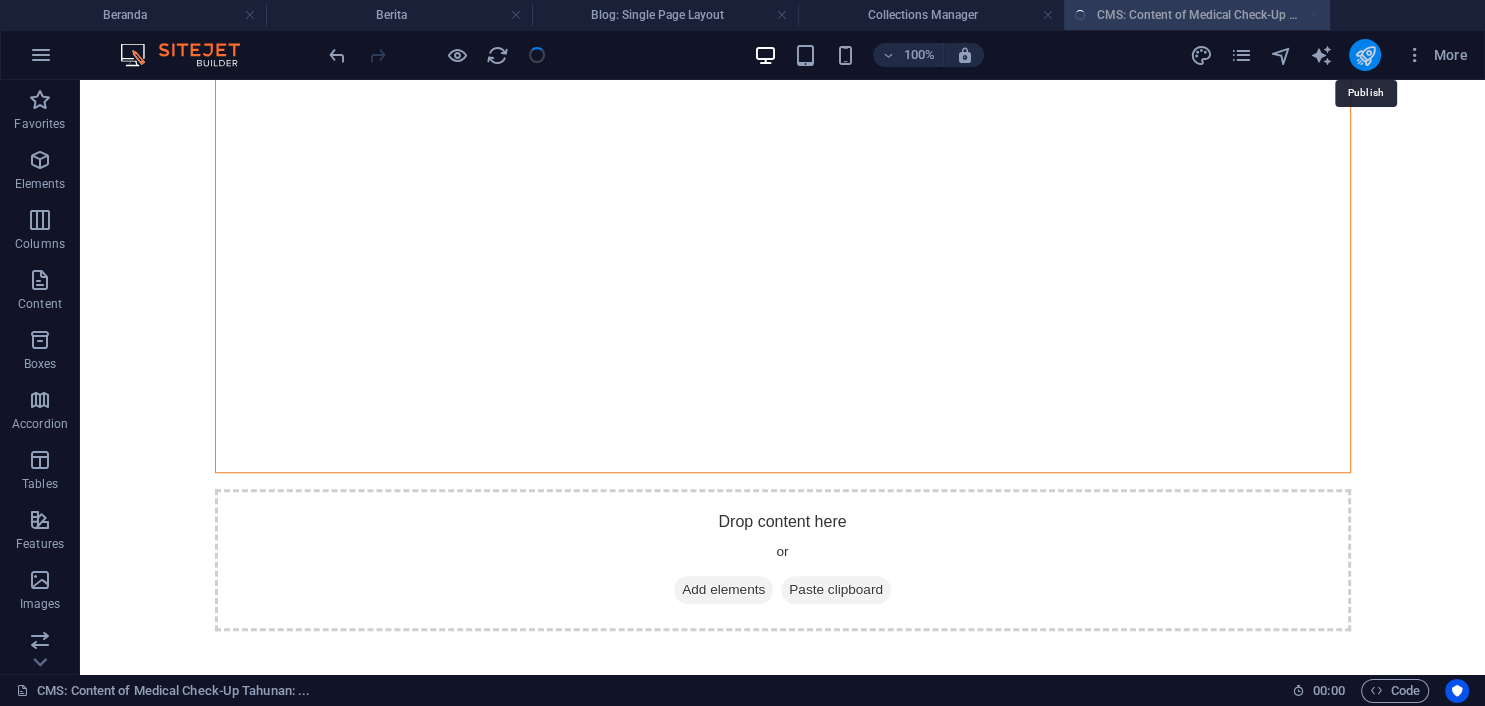 select on "ar16_9" 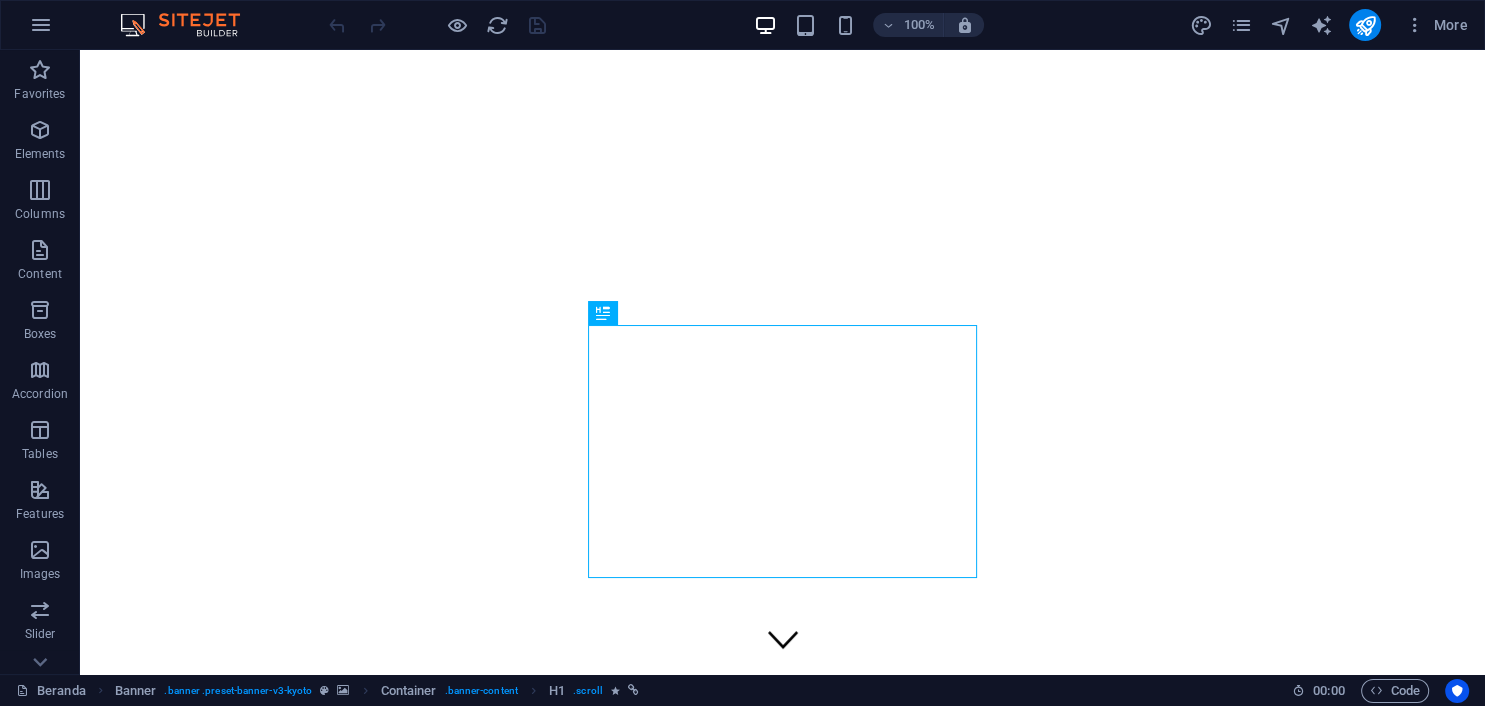 scroll, scrollTop: 0, scrollLeft: 0, axis: both 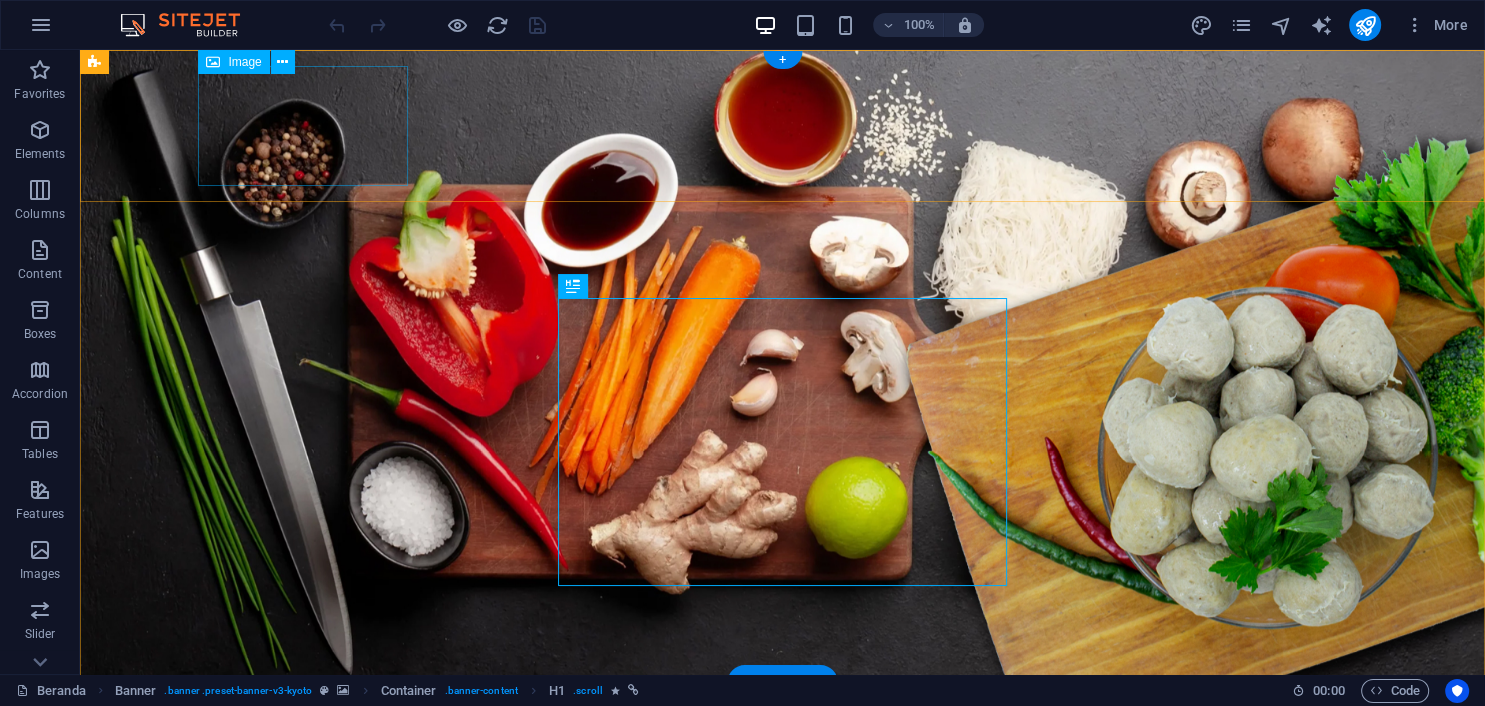 click at bounding box center [783, 758] 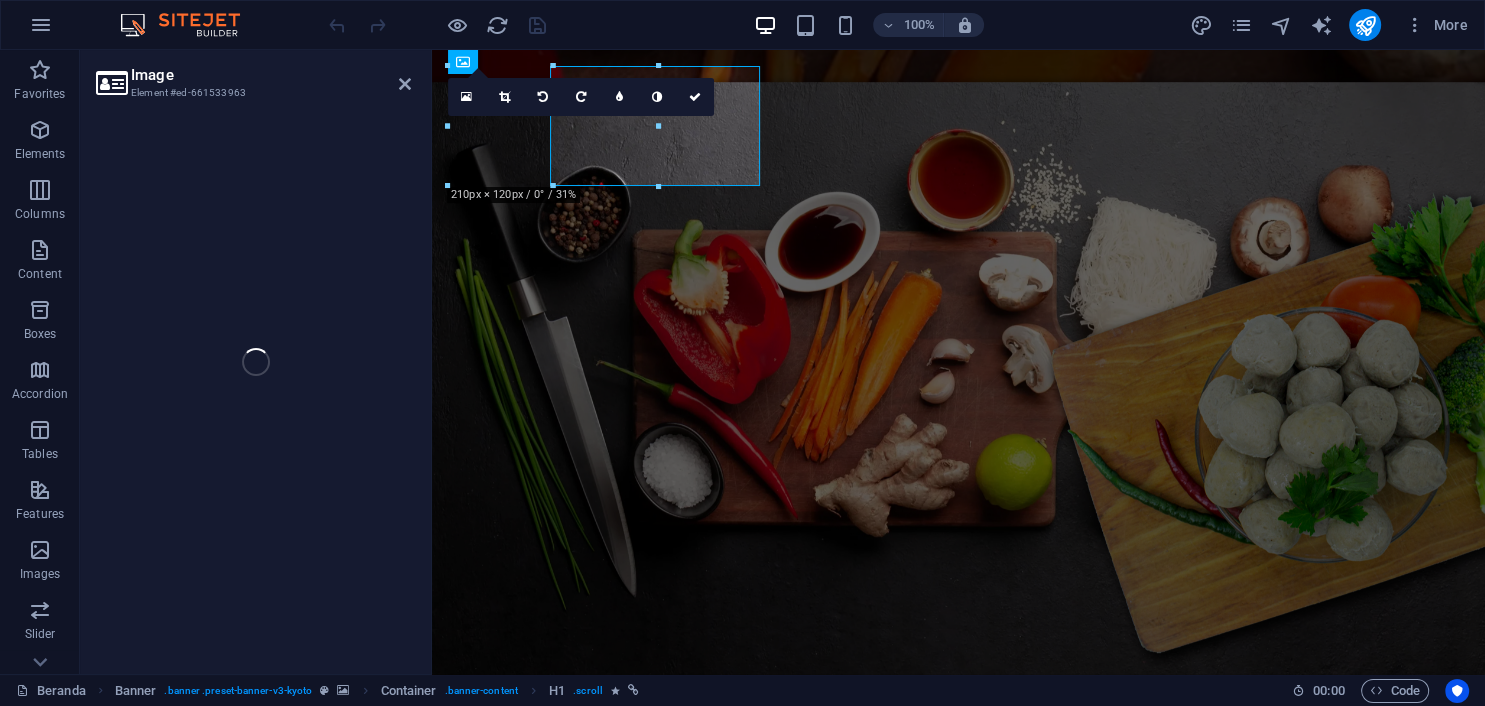 select on "px" 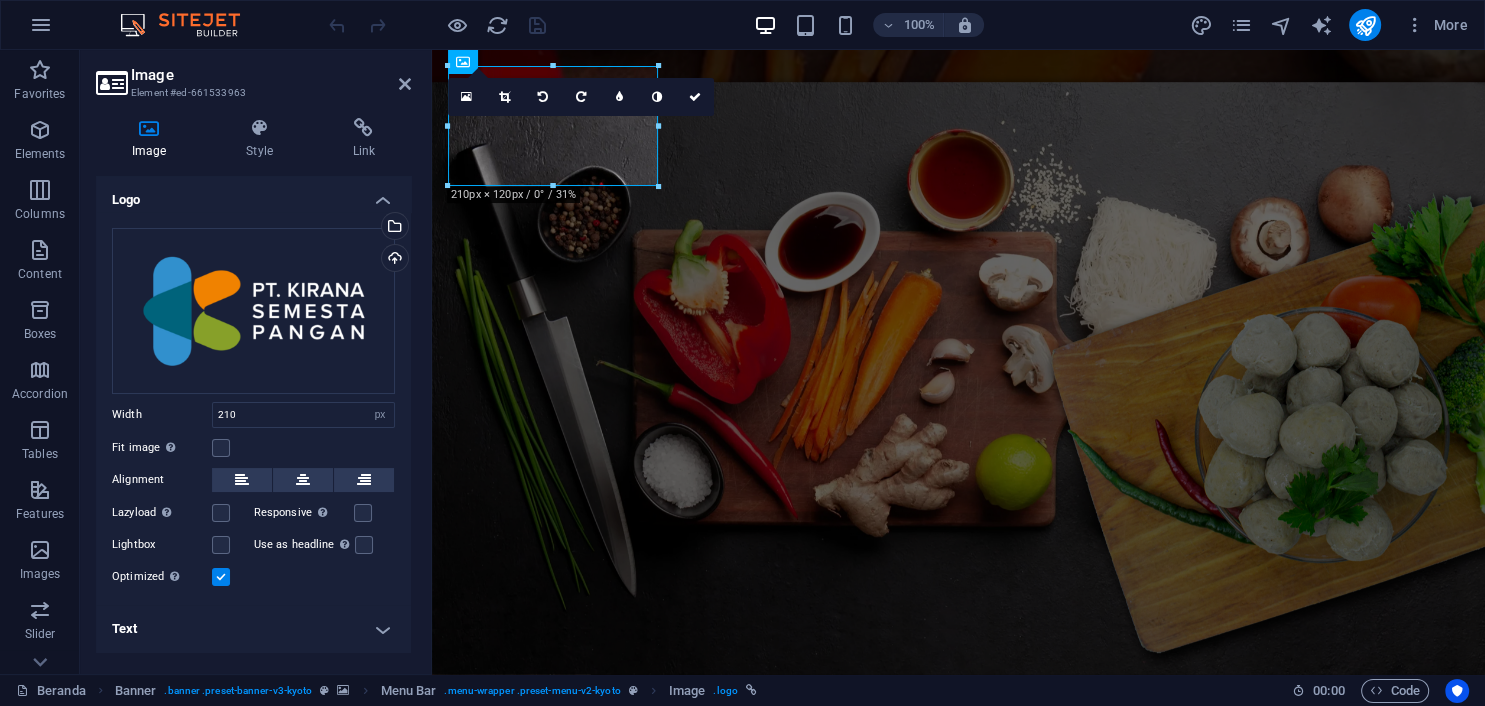 click at bounding box center [659, 187] 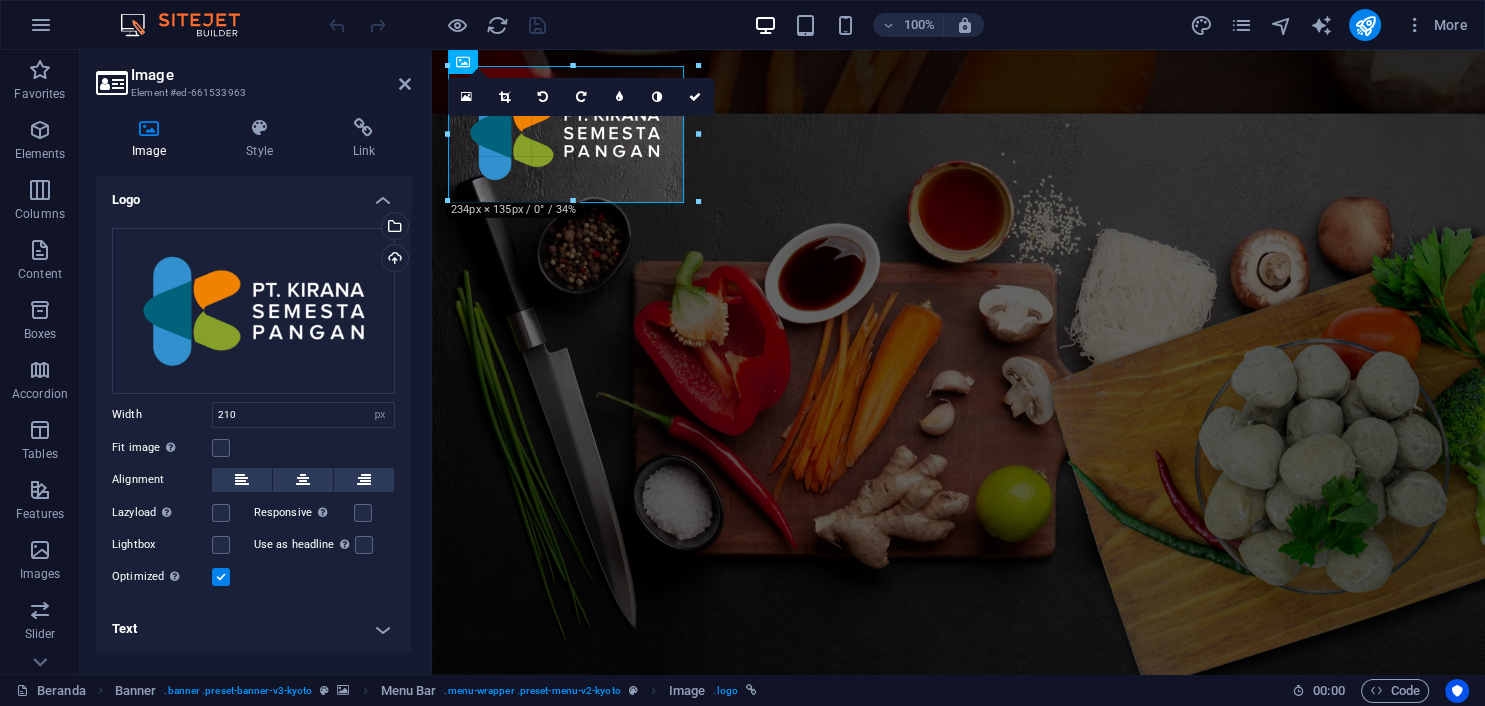 drag, startPoint x: 661, startPoint y: 188, endPoint x: 686, endPoint y: 213, distance: 35.35534 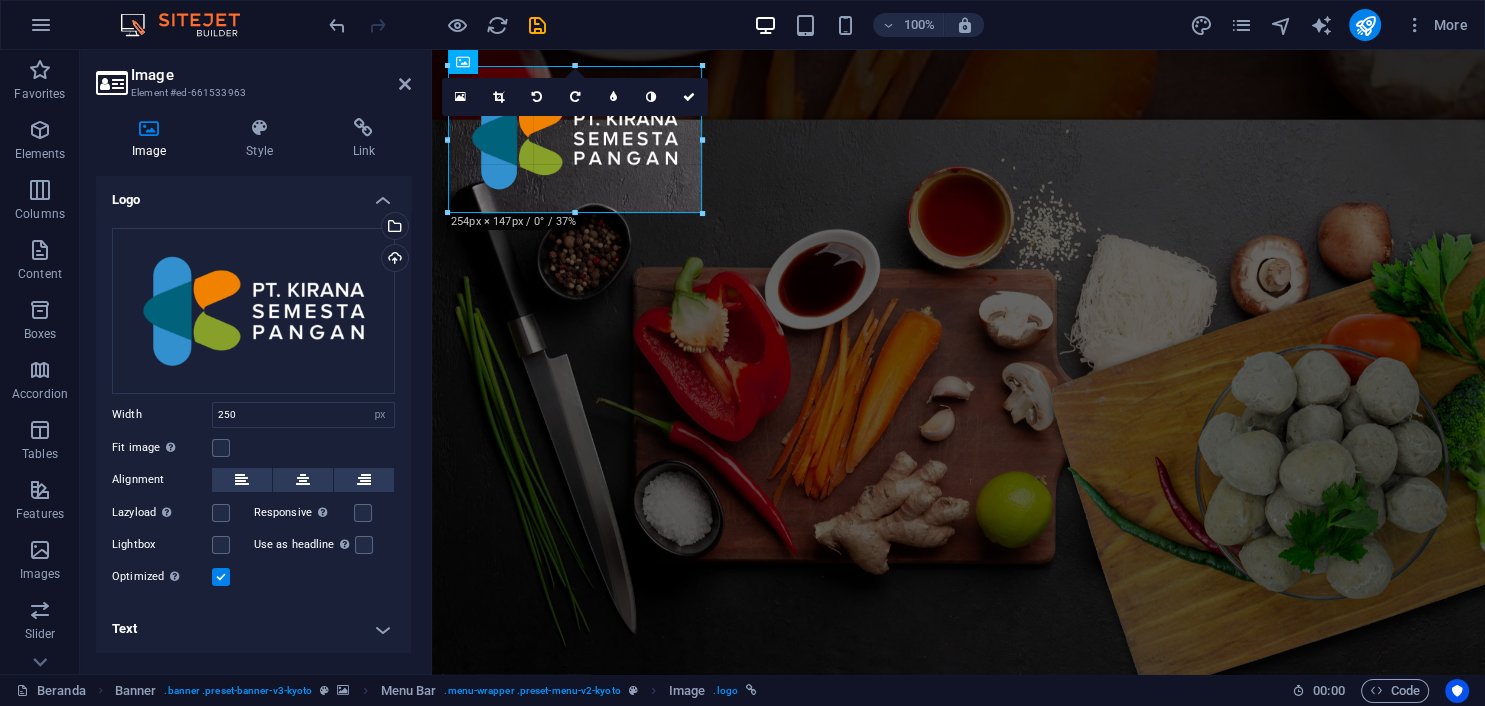 drag, startPoint x: 700, startPoint y: 212, endPoint x: 710, endPoint y: 217, distance: 11.18034 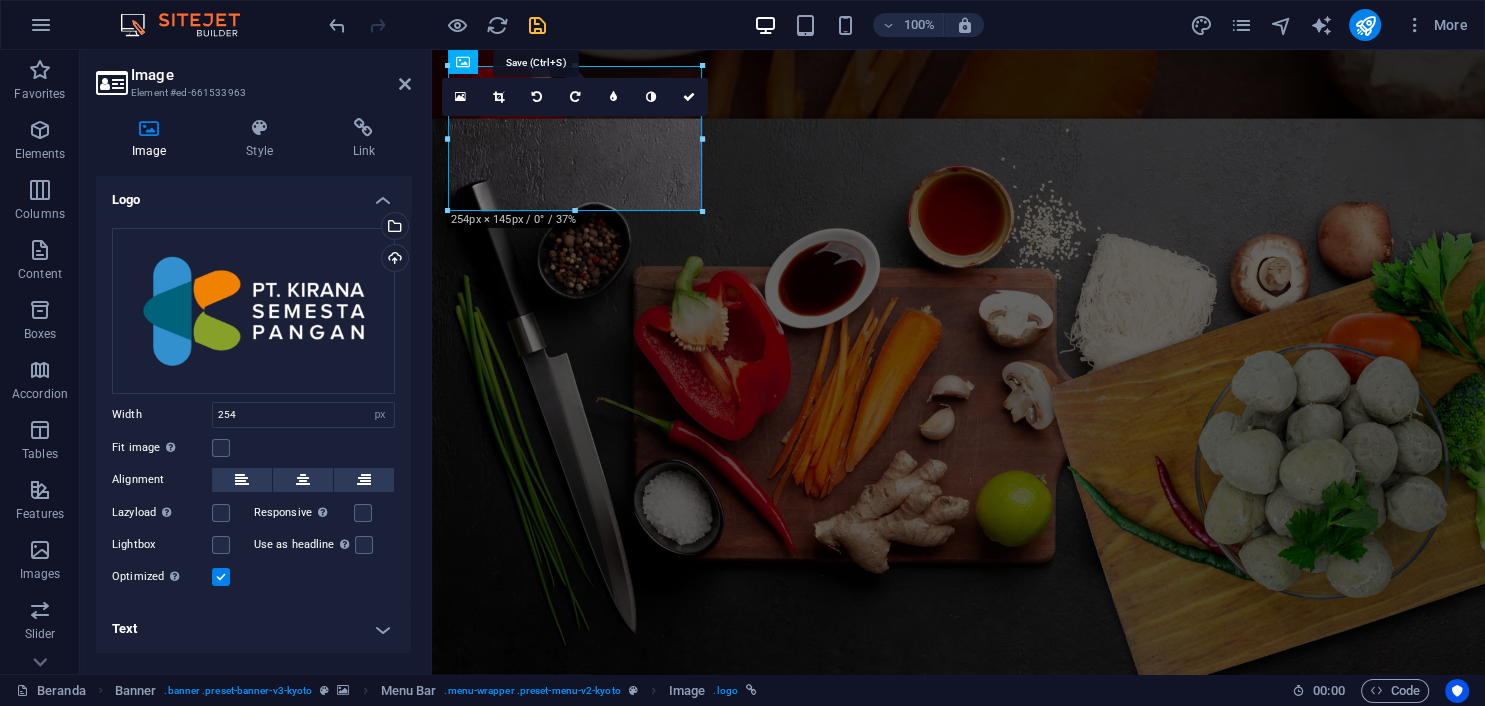 click at bounding box center (537, 25) 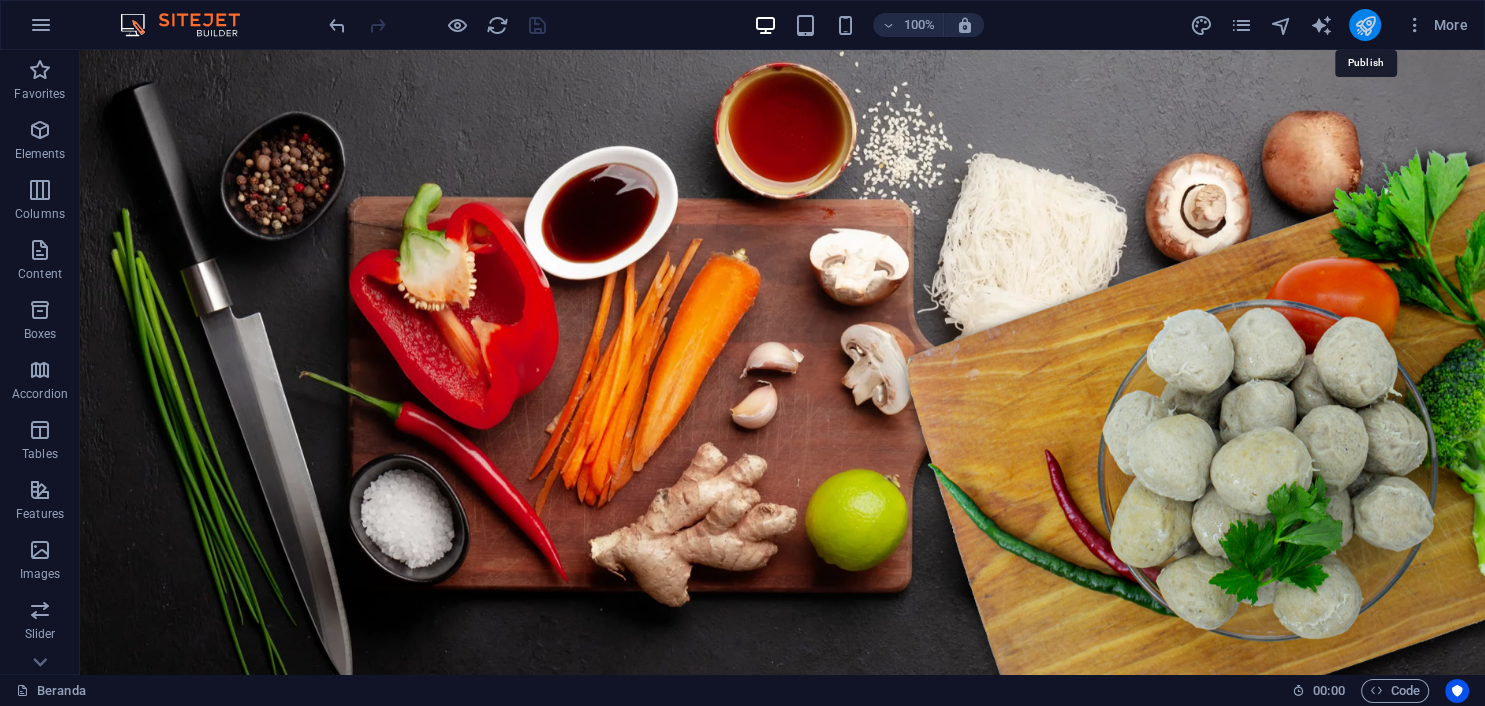 click at bounding box center (1364, 25) 